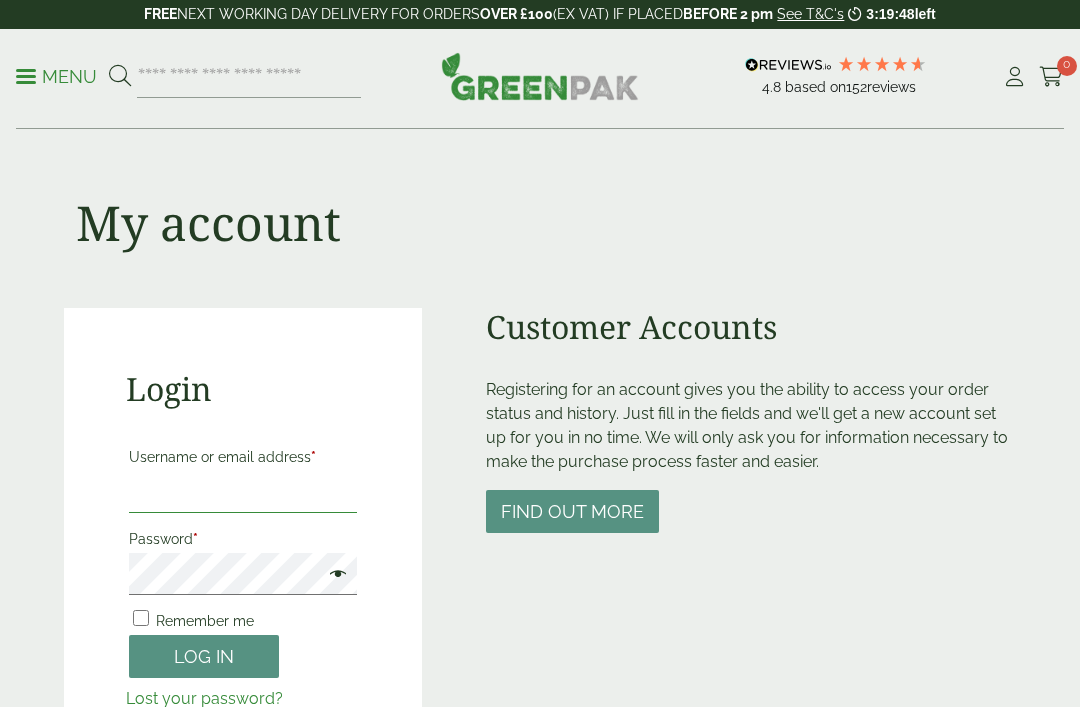 type on "**********" 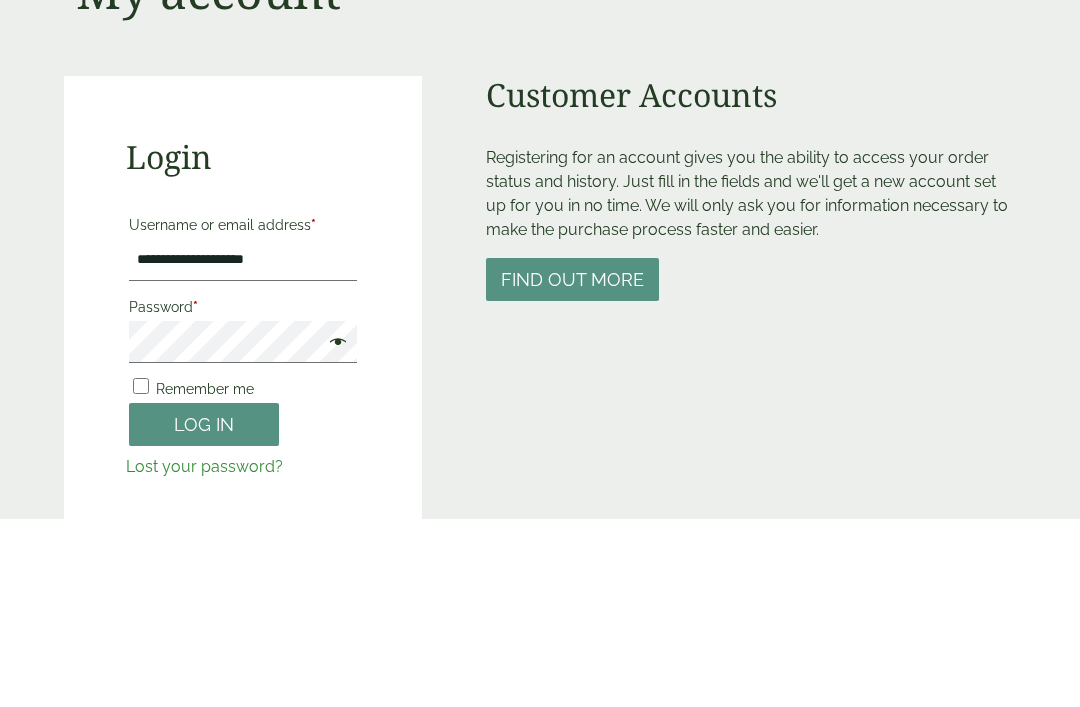 click on "Log in" at bounding box center [204, 613] 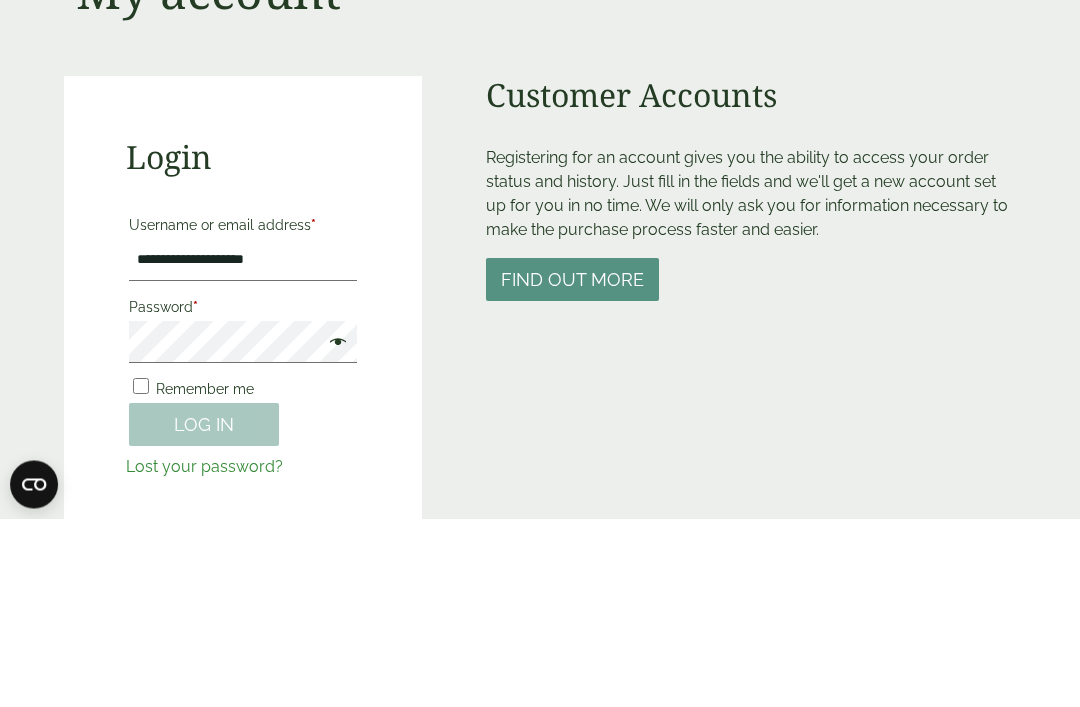 scroll, scrollTop: 232, scrollLeft: 0, axis: vertical 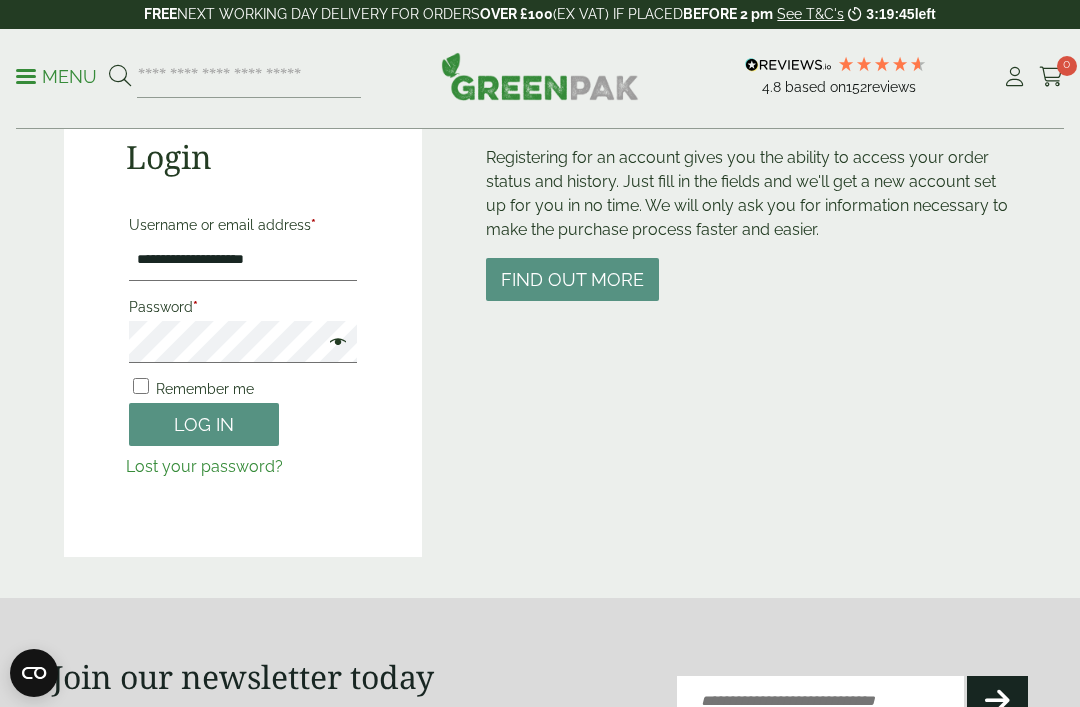 click on "Log in" at bounding box center (204, 424) 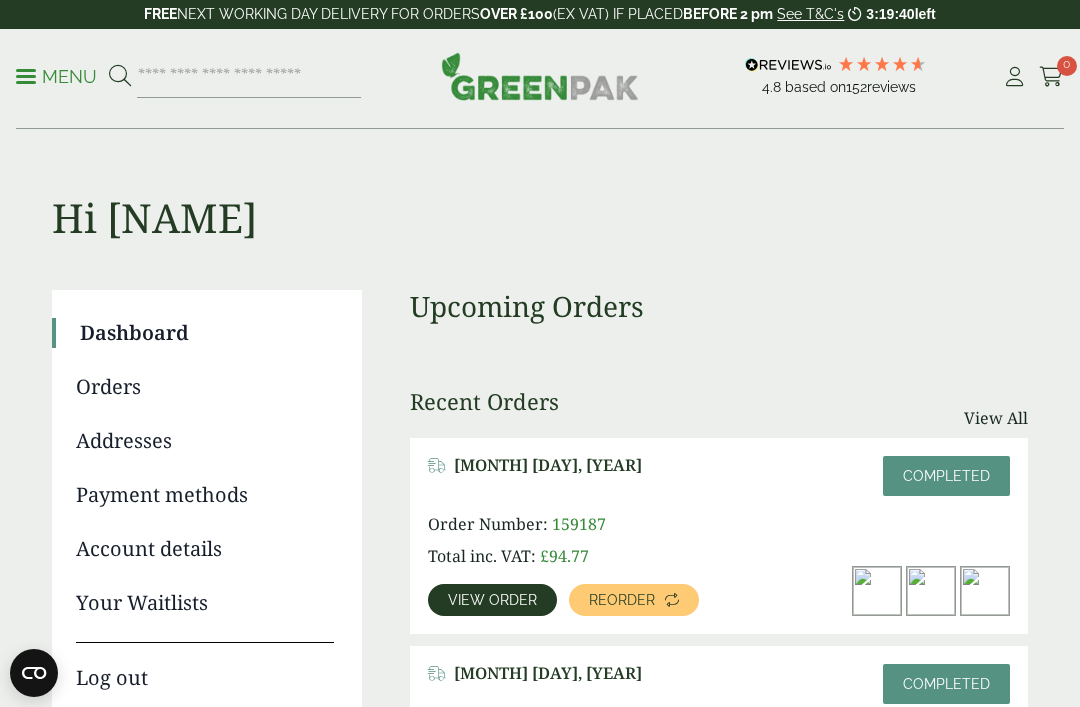 scroll, scrollTop: 0, scrollLeft: 0, axis: both 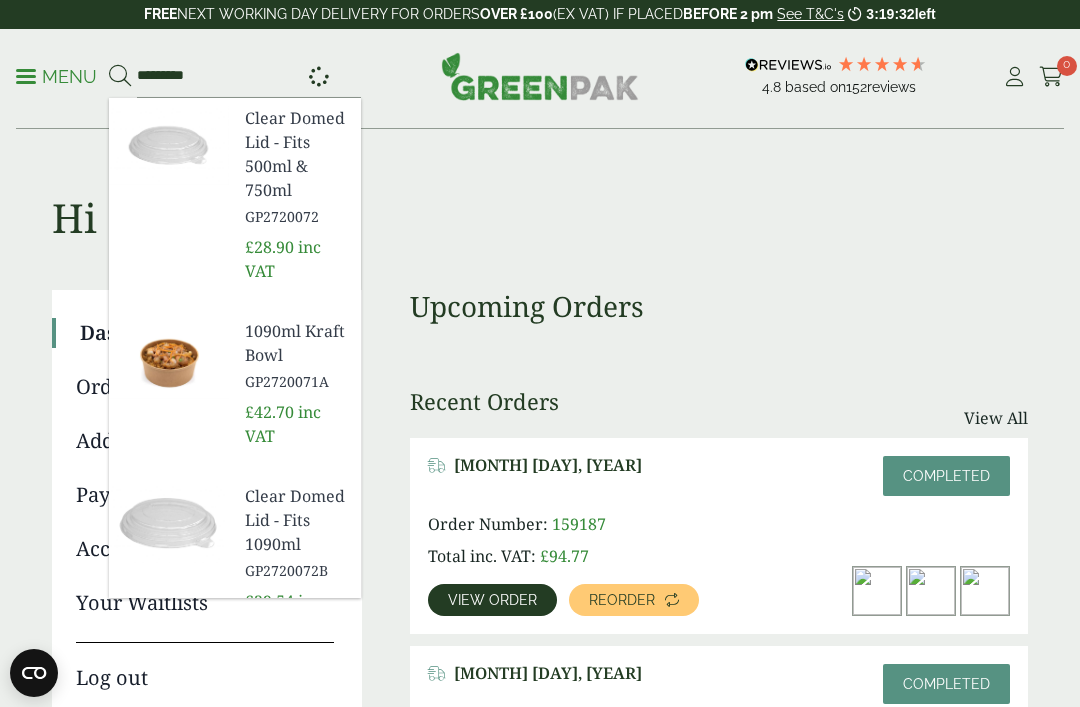 type on "*********" 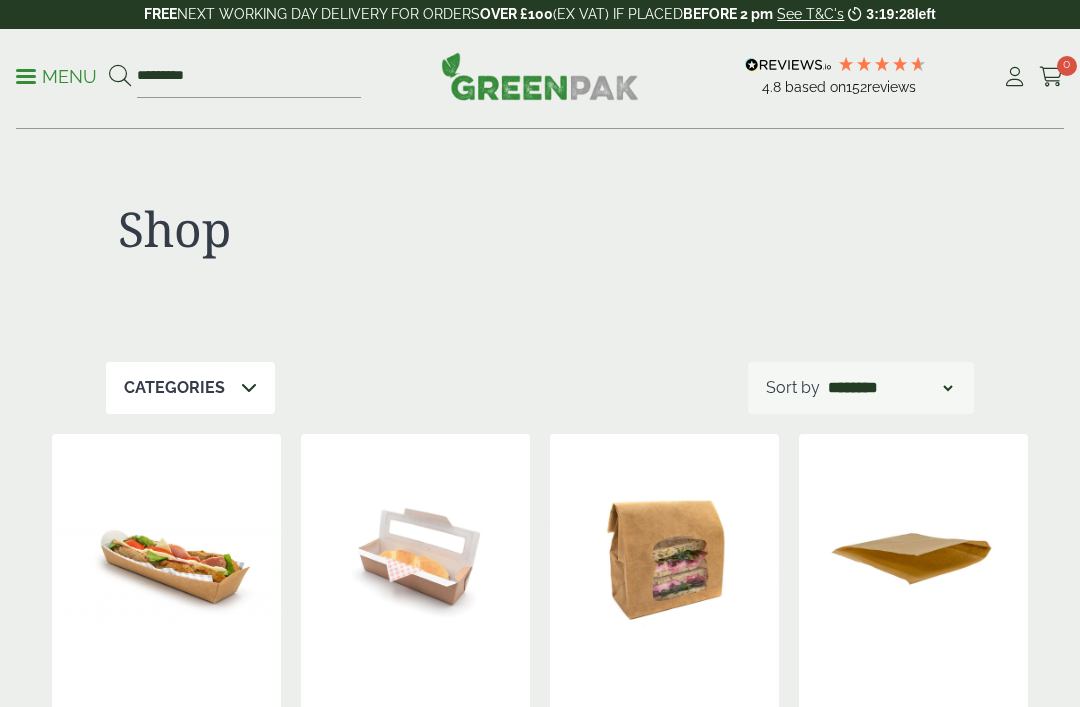 scroll, scrollTop: 0, scrollLeft: 0, axis: both 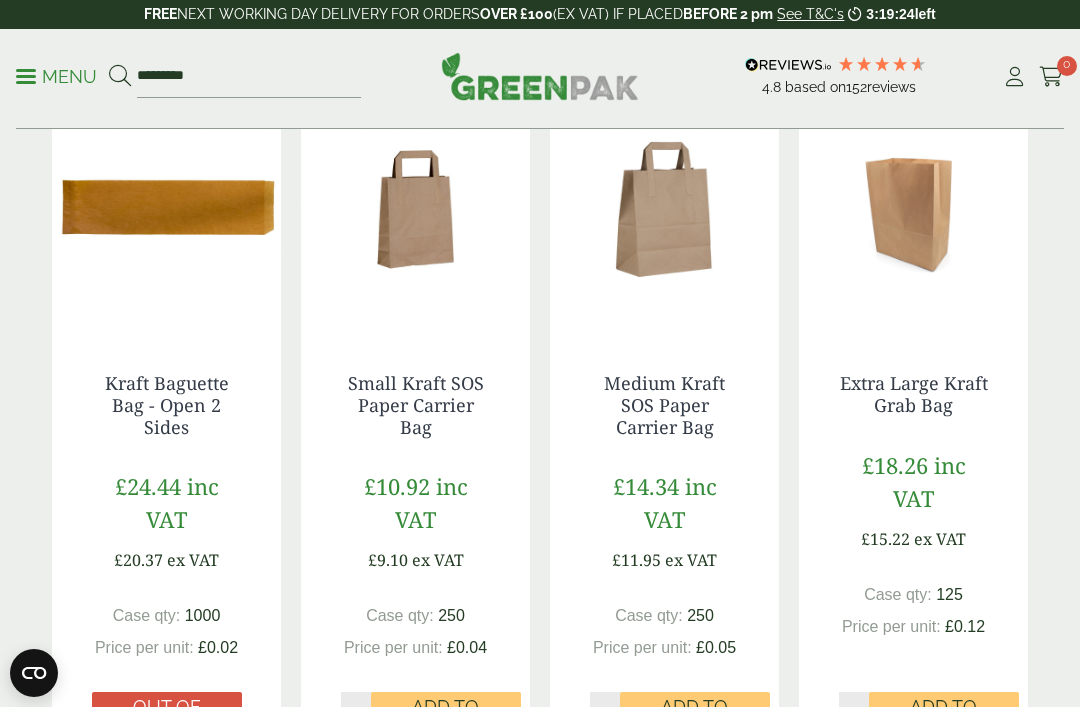 click on "*" at bounding box center [356, 716] 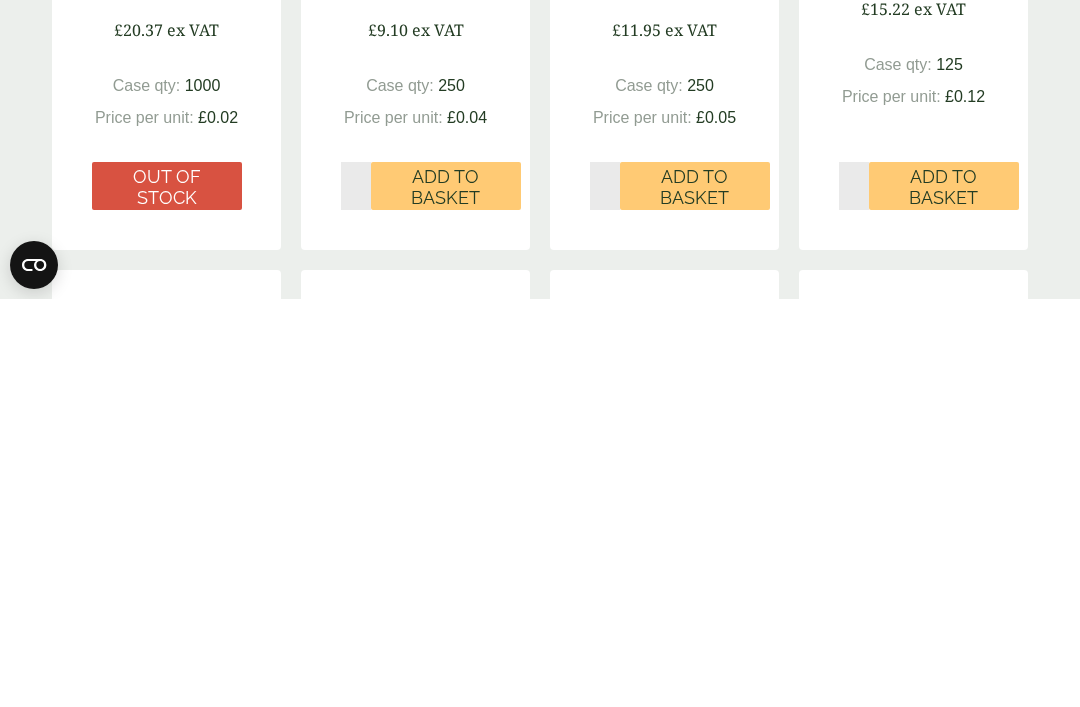 type on "*" 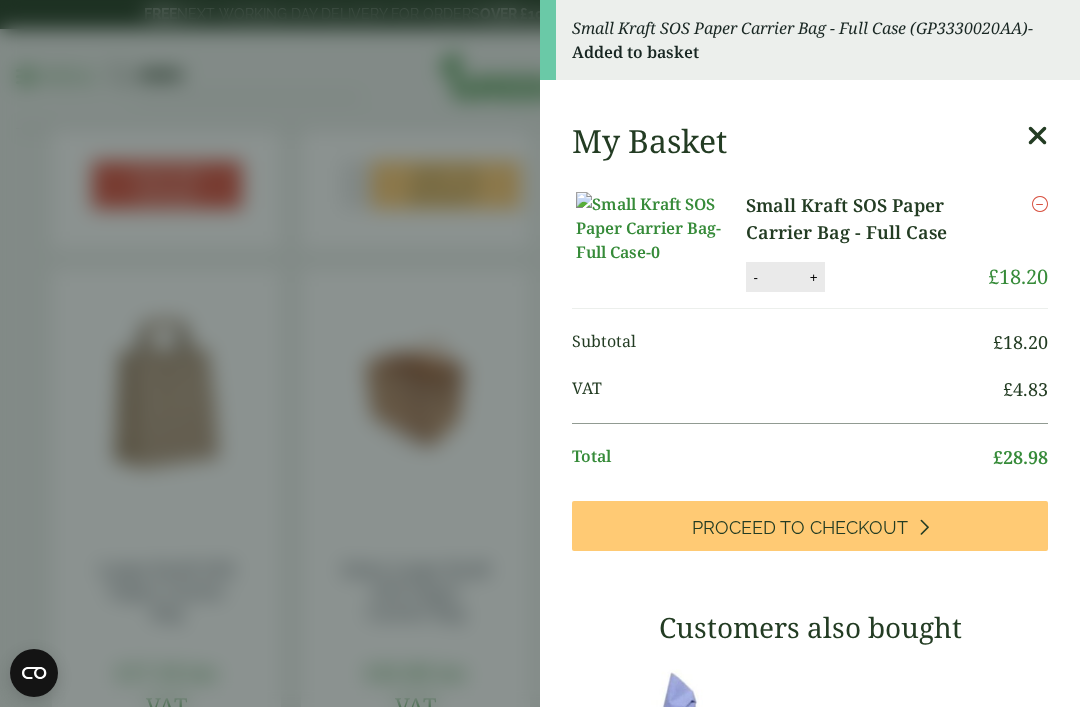 click on "Small Kraft SOS Paper Carrier Bag - Full Case (GP3330020AA)  -  Added to basket
My Basket
Small Kraft SOS Paper Carrier Bag - Full Case
Small Kraft SOS Paper Carrier Bag - Full Case quantity
- * +
Update
Remove" at bounding box center [540, 353] 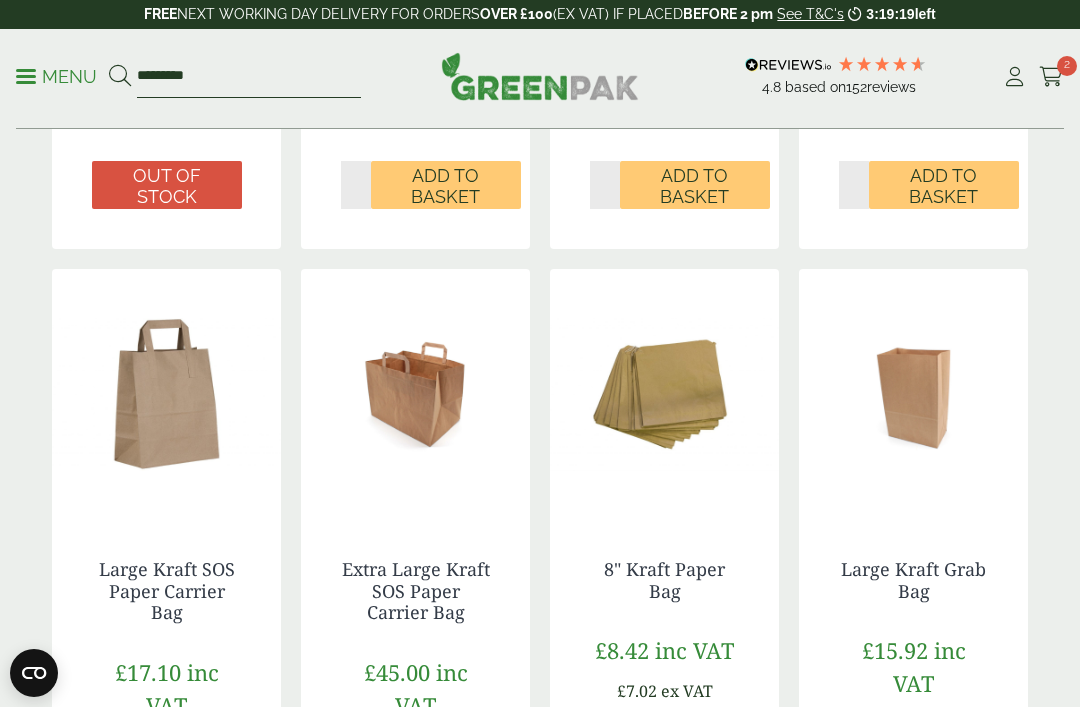 click on "*********" at bounding box center [249, 77] 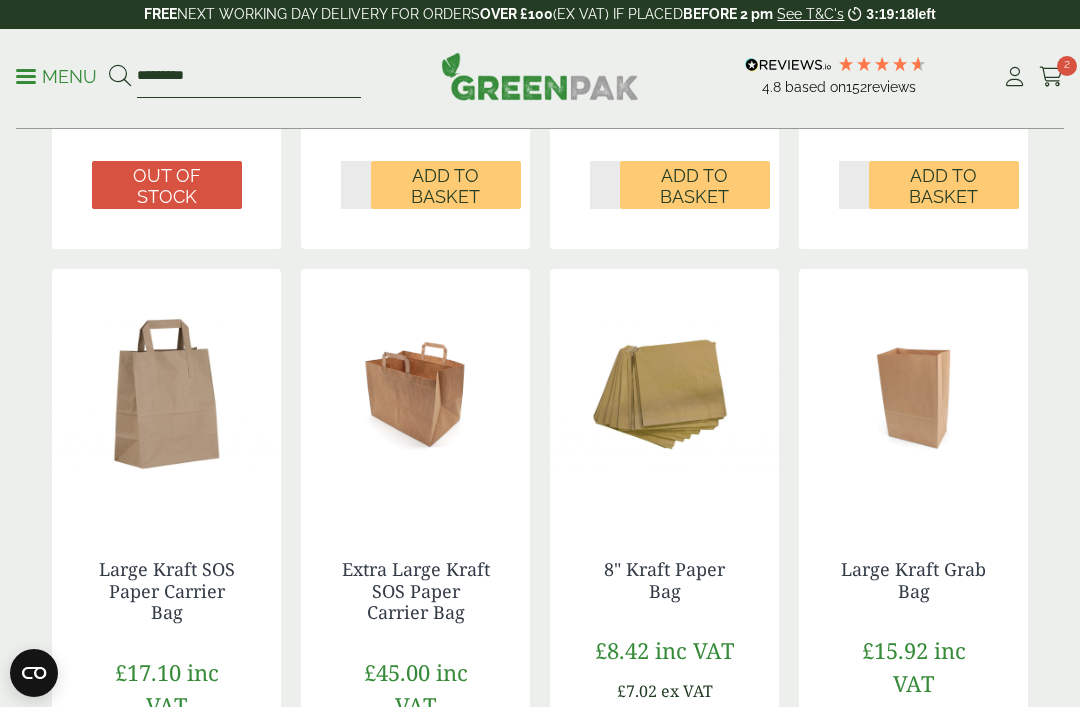 scroll, scrollTop: 1597, scrollLeft: 0, axis: vertical 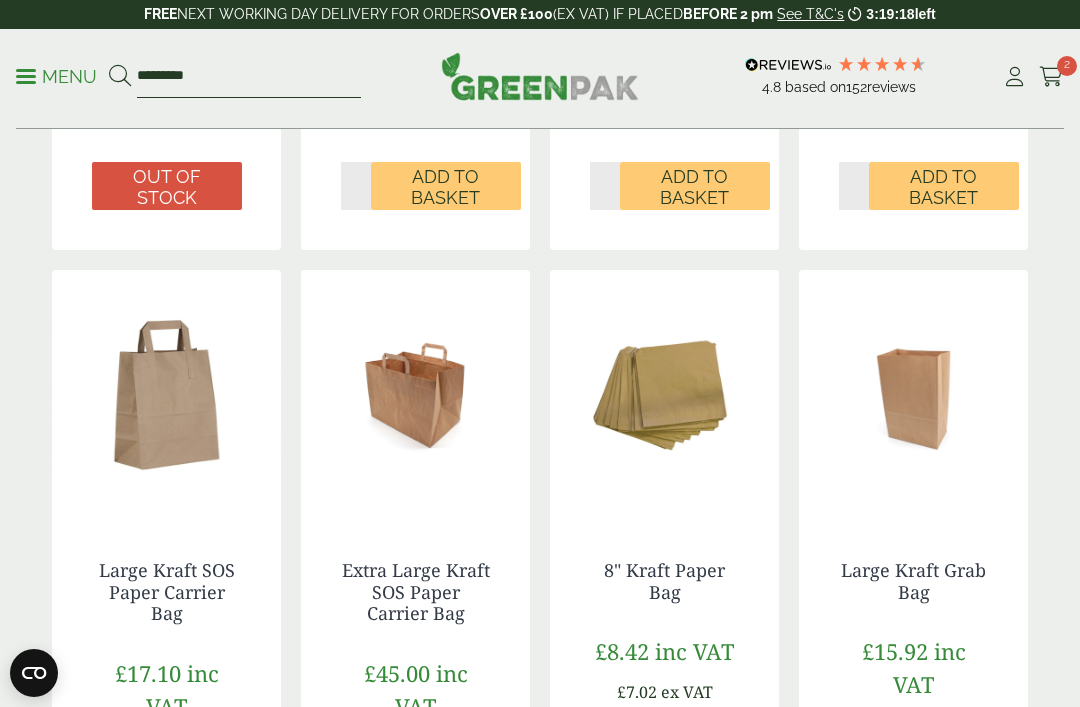 click on "*********" at bounding box center (249, 77) 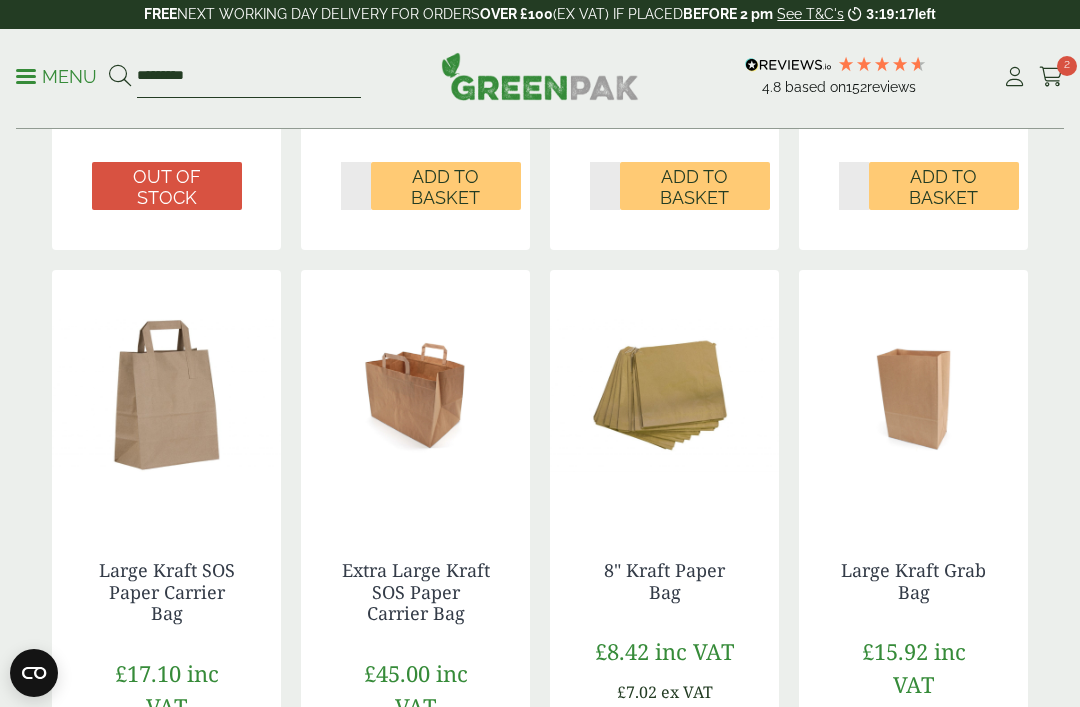click on "*********" at bounding box center (249, 77) 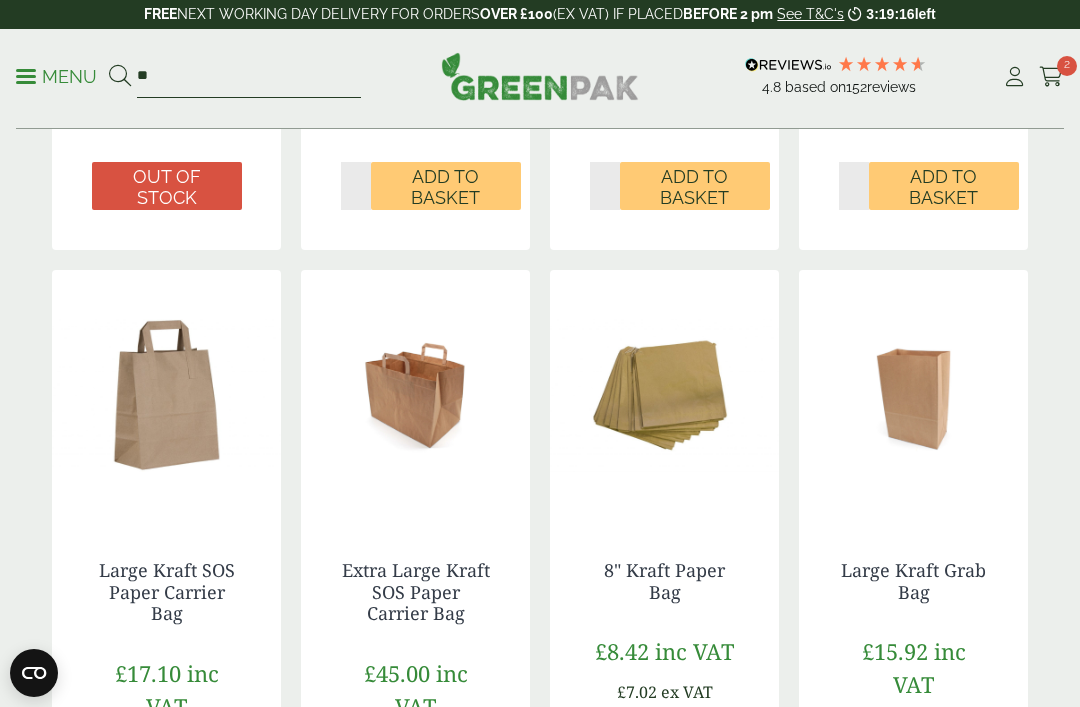 type on "*" 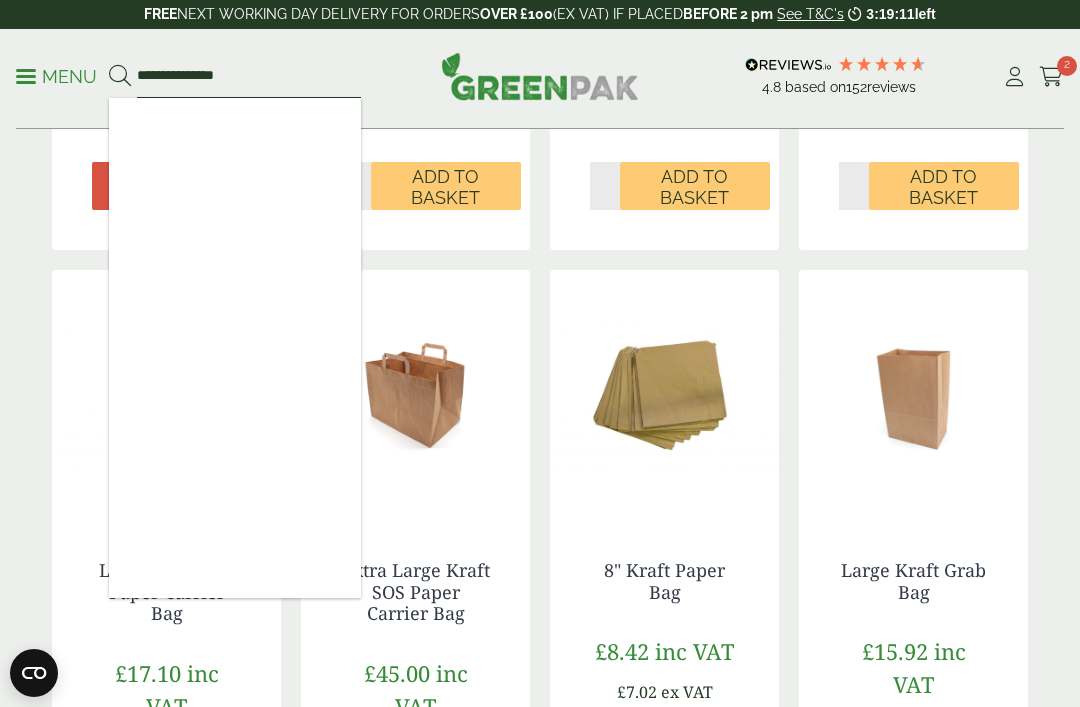type on "**********" 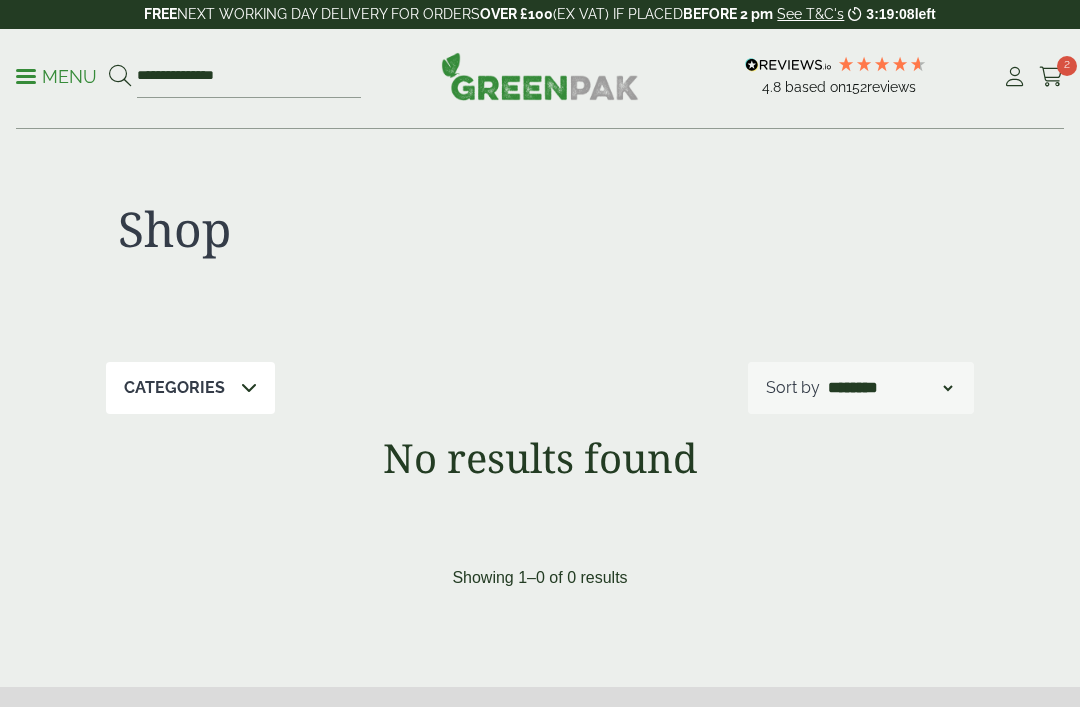 scroll, scrollTop: 0, scrollLeft: 0, axis: both 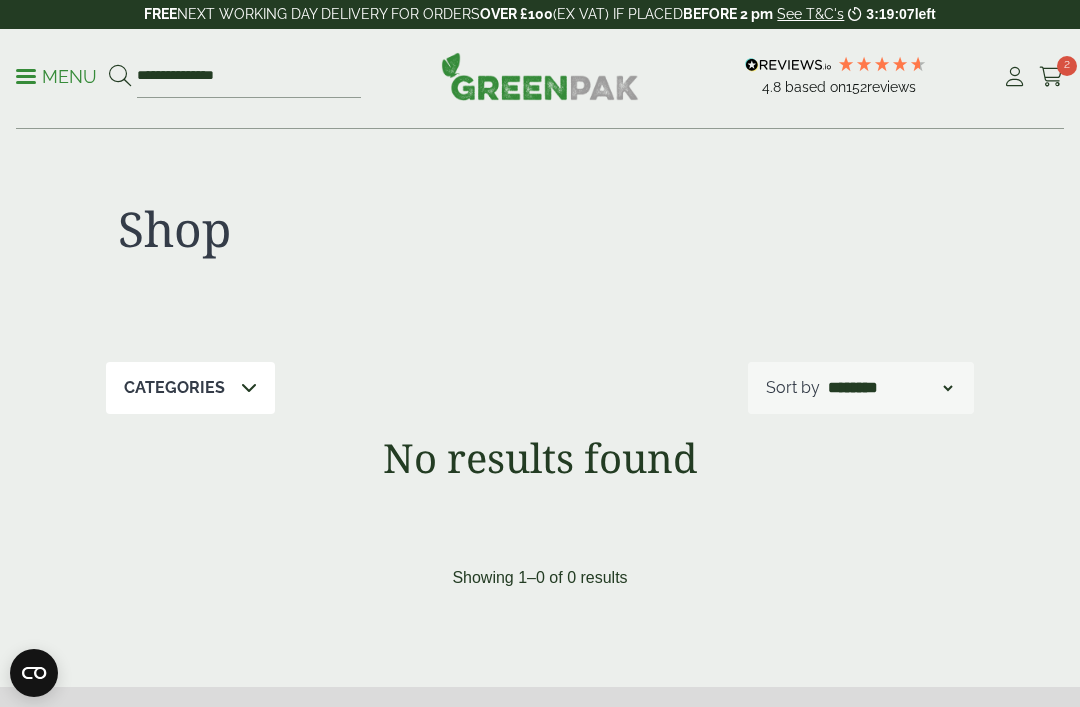 click on "**********" at bounding box center (249, 77) 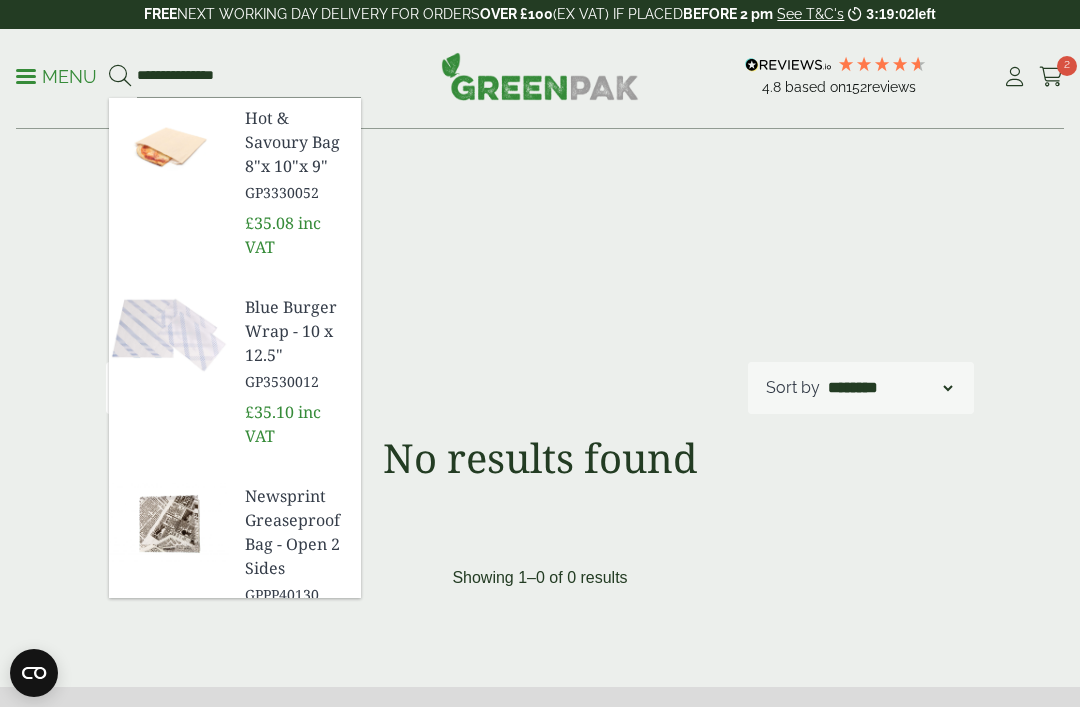type on "**********" 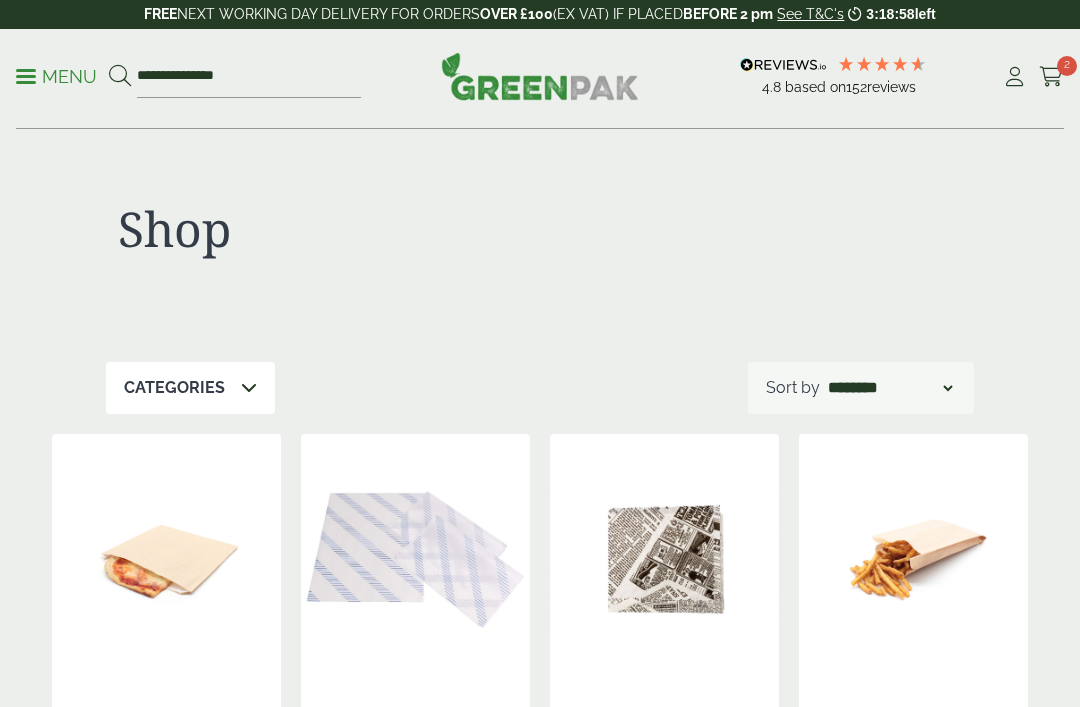 scroll, scrollTop: 0, scrollLeft: 0, axis: both 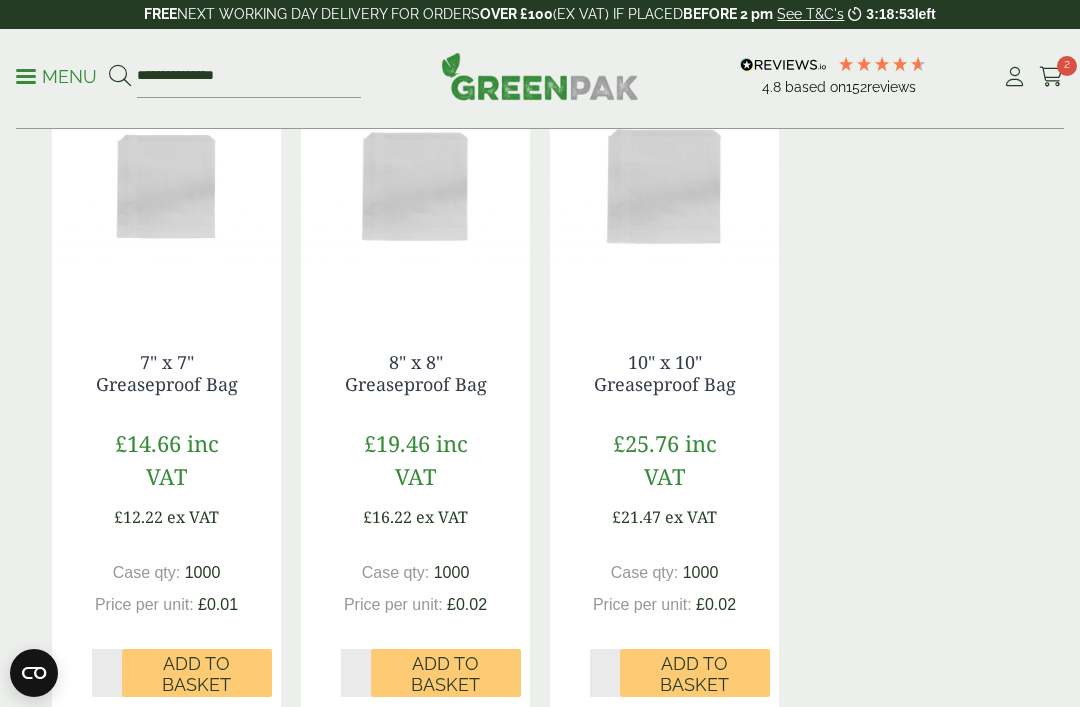 click on "Add to Basket" at bounding box center [695, 674] 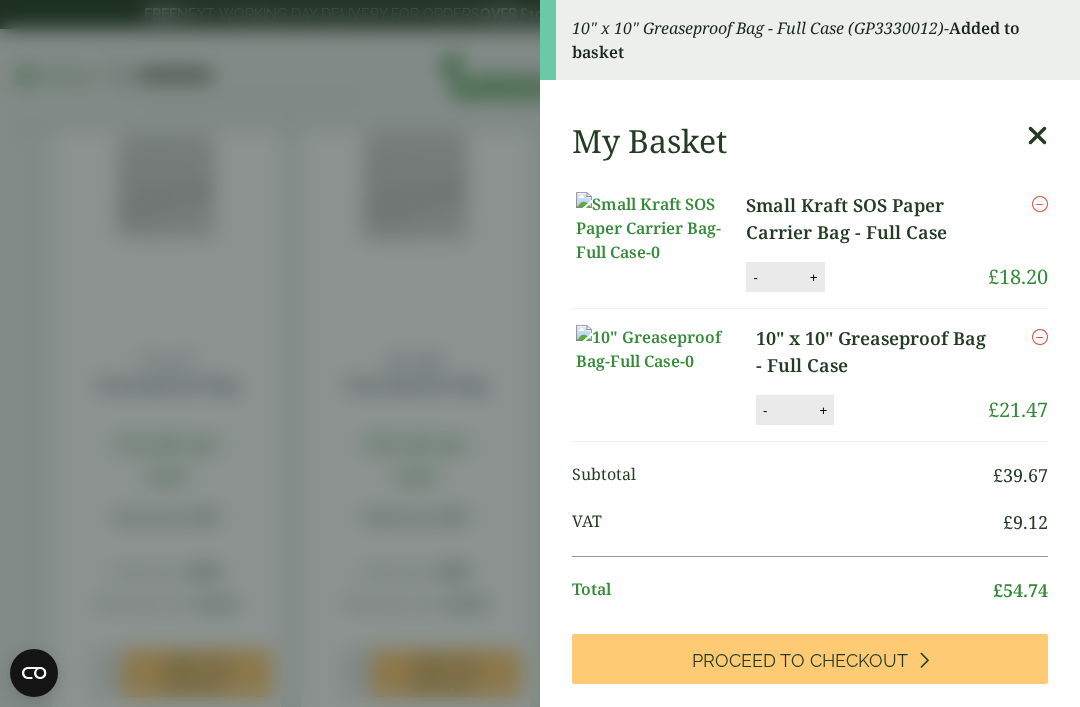 click on "10" x 10" Greaseproof Bag - Full Case (GP3330012)  -  Added to basket
My Basket
Small Kraft SOS Paper Carrier Bag - Full Case
Small Kraft SOS Paper Carrier Bag - Full Case quantity
- * +
Update
Remove
£ - *" at bounding box center (540, 353) 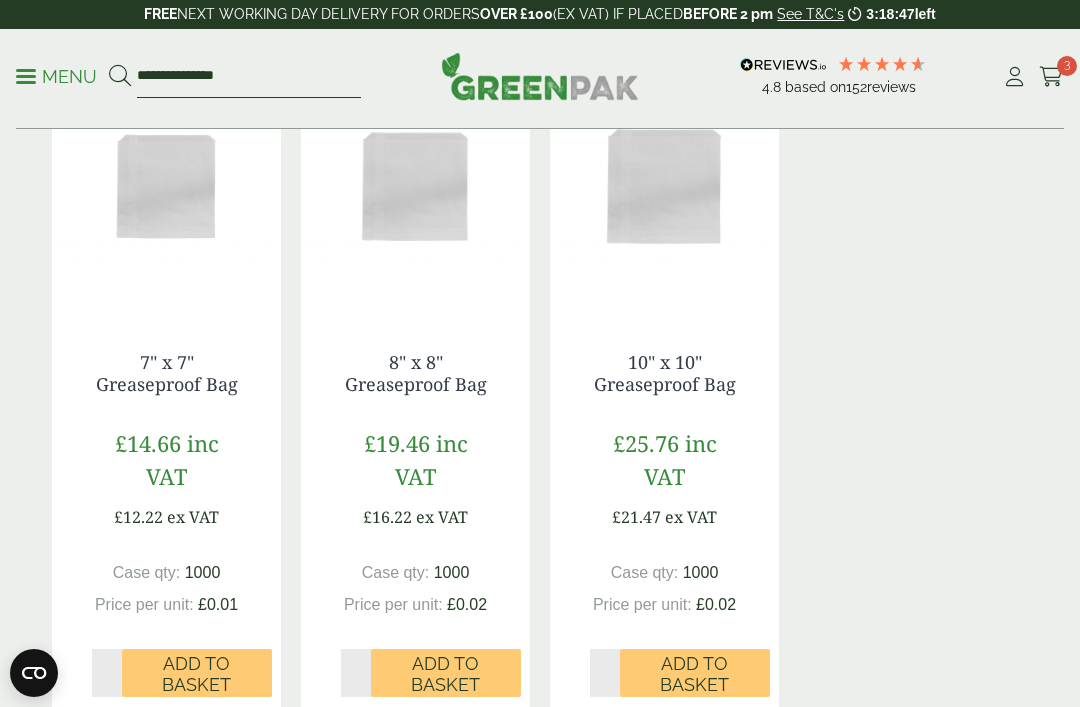 click on "**********" at bounding box center [249, 77] 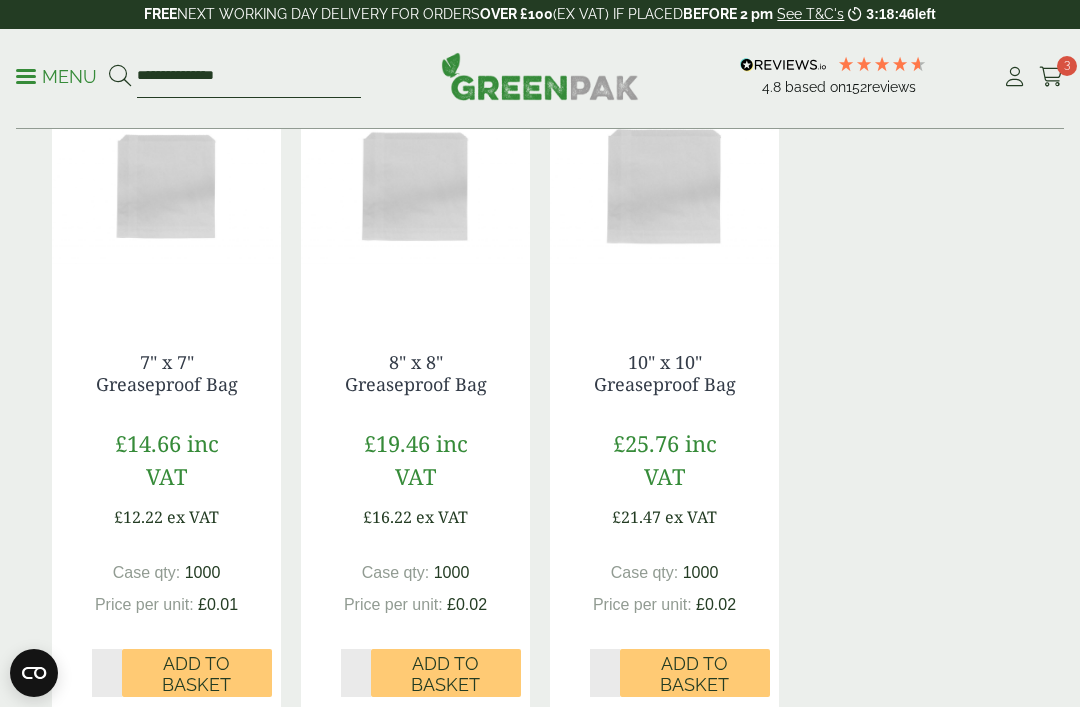 click on "**********" at bounding box center (249, 77) 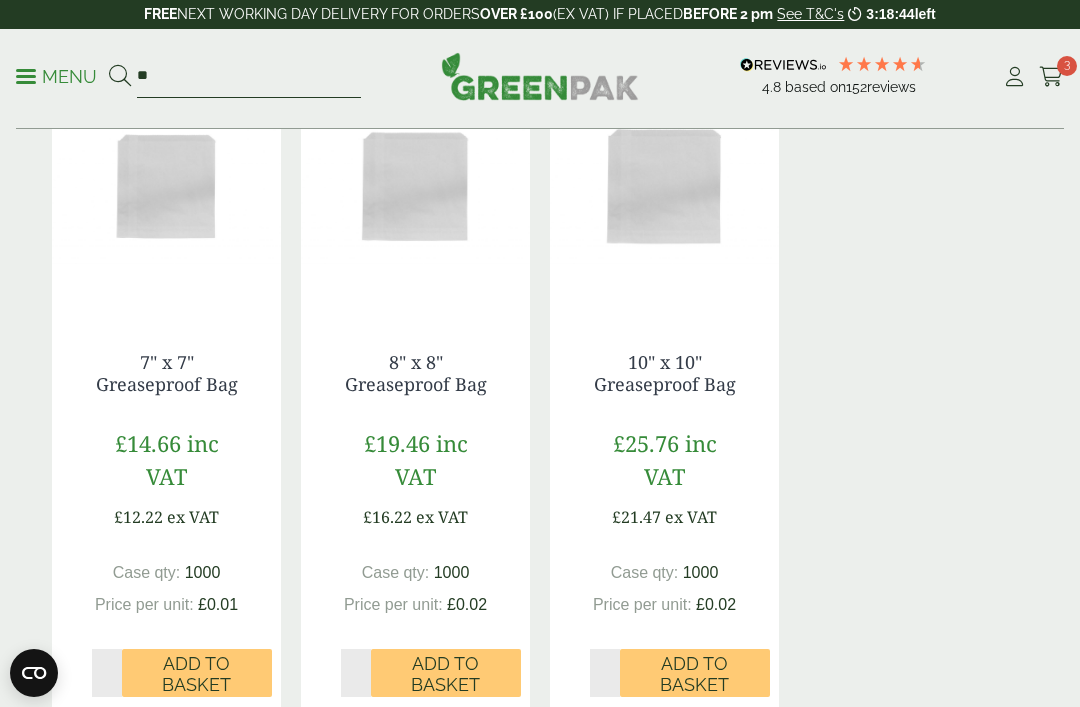 type on "*" 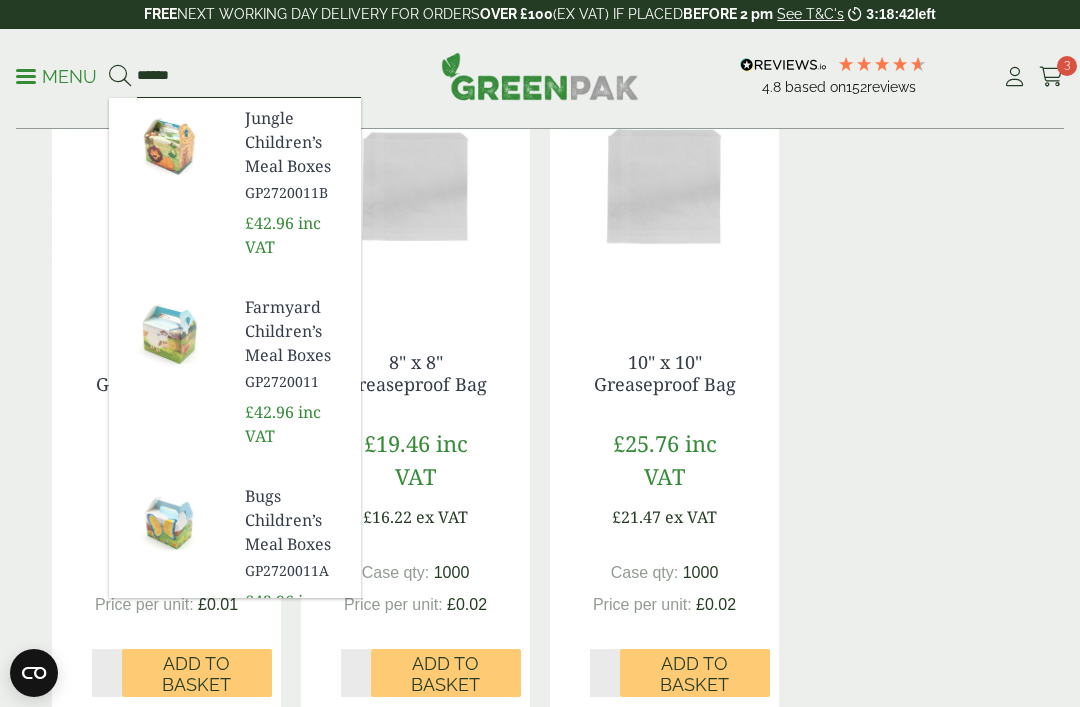 type on "******" 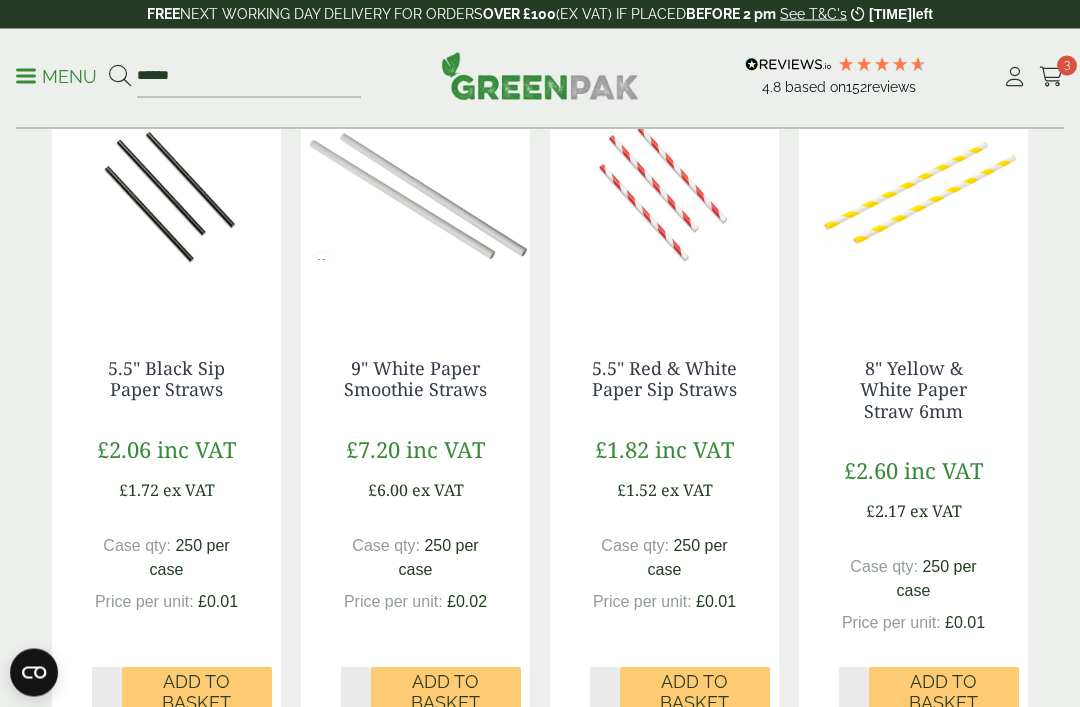 scroll, scrollTop: 619, scrollLeft: 0, axis: vertical 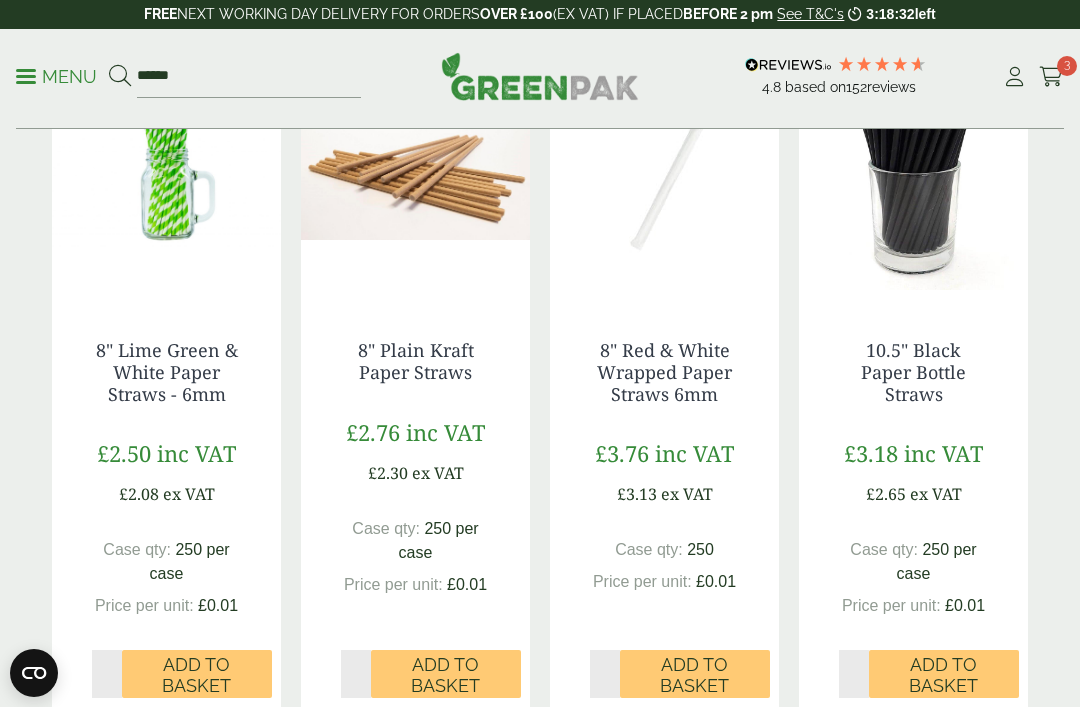 click on "*" at bounding box center [107, 674] 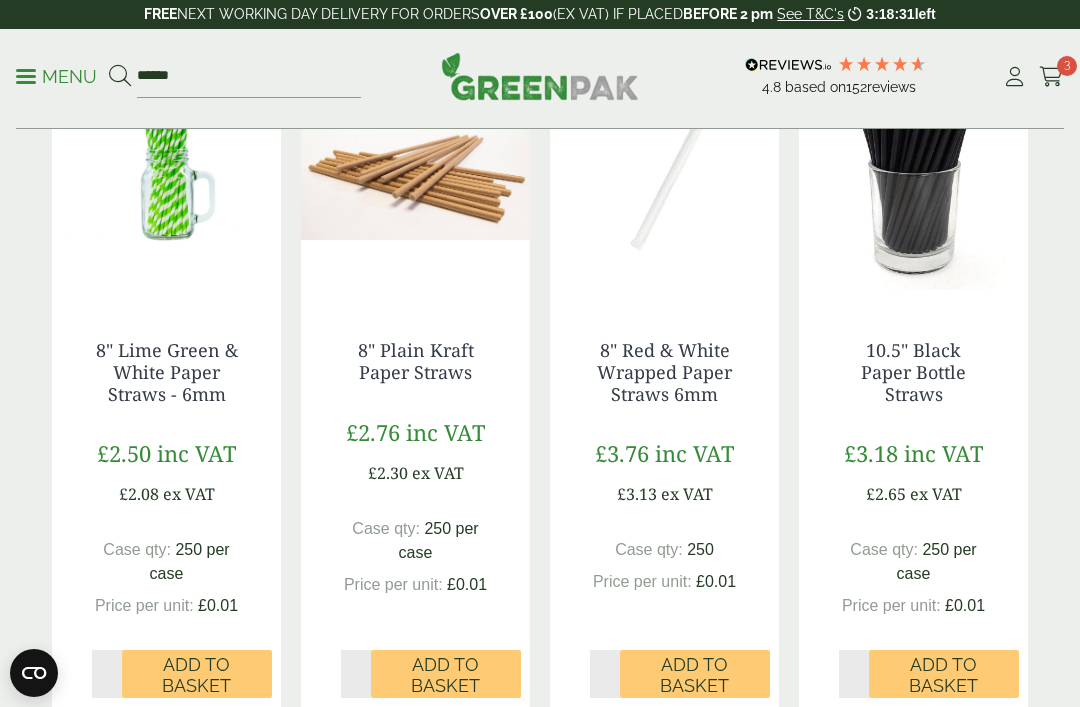 scroll, scrollTop: 1171, scrollLeft: 0, axis: vertical 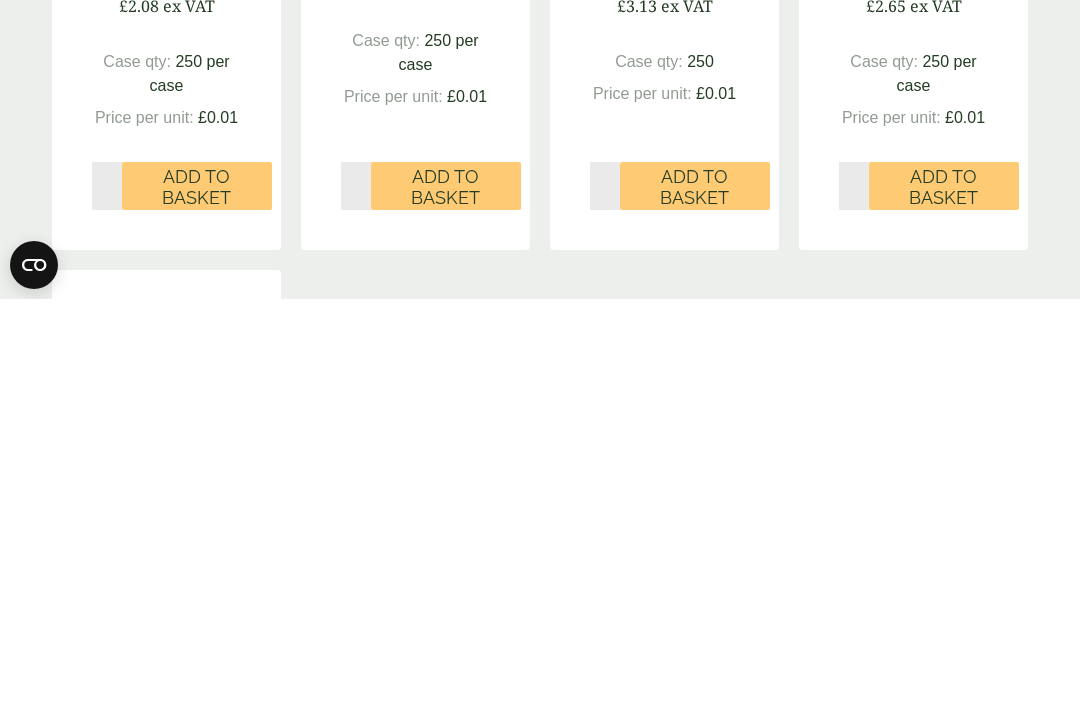 type on "*" 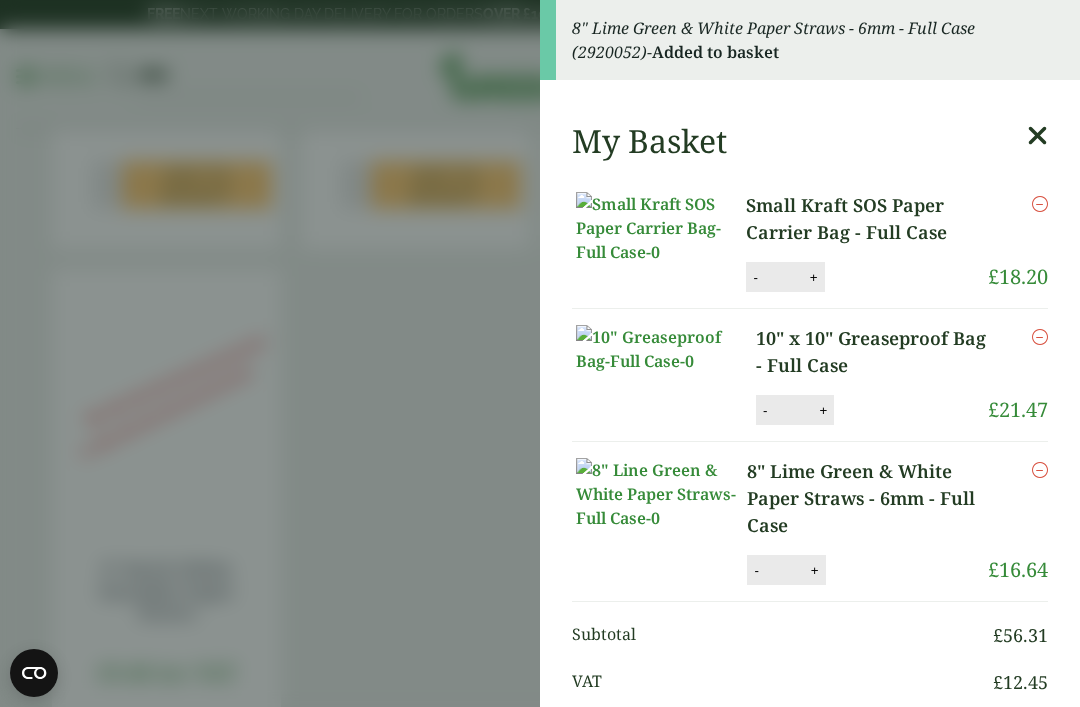 click on "8" Lime Green & White Paper Straws - 6mm - Full Case (2920052)  -  Added to basket
My Basket
Small Kraft SOS Paper Carrier Bag - Full Case
Small Kraft SOS Paper Carrier Bag - Full Case quantity
- * +
Update
Remove £ 18.20
- *" at bounding box center (540, 353) 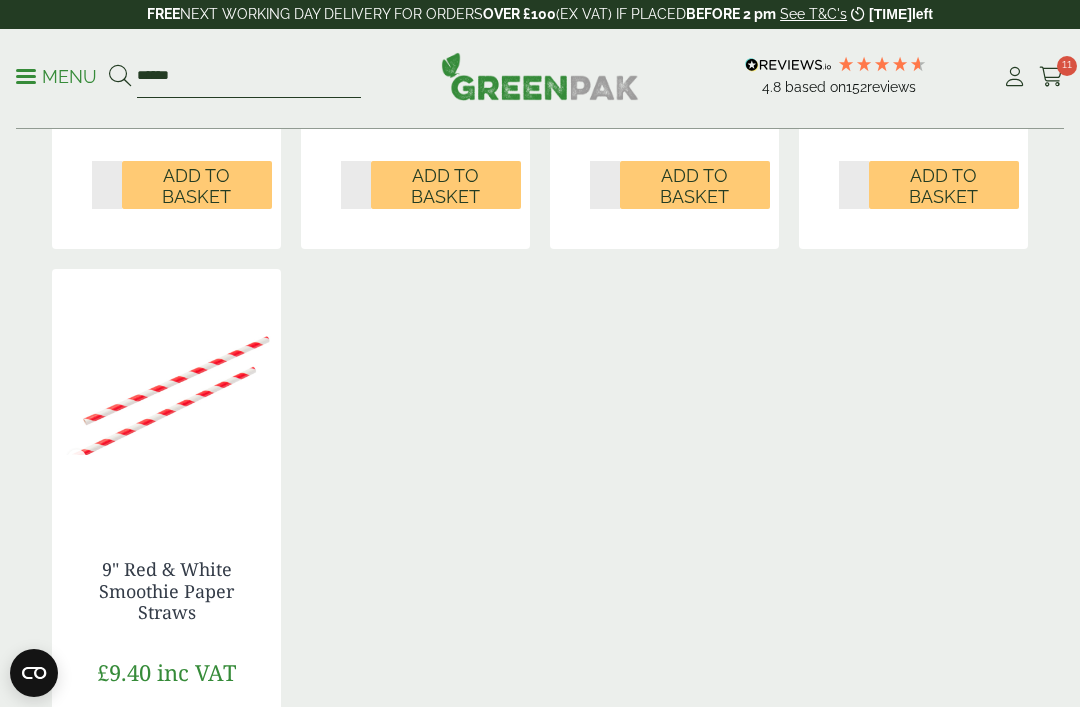 click on "******" at bounding box center (249, 77) 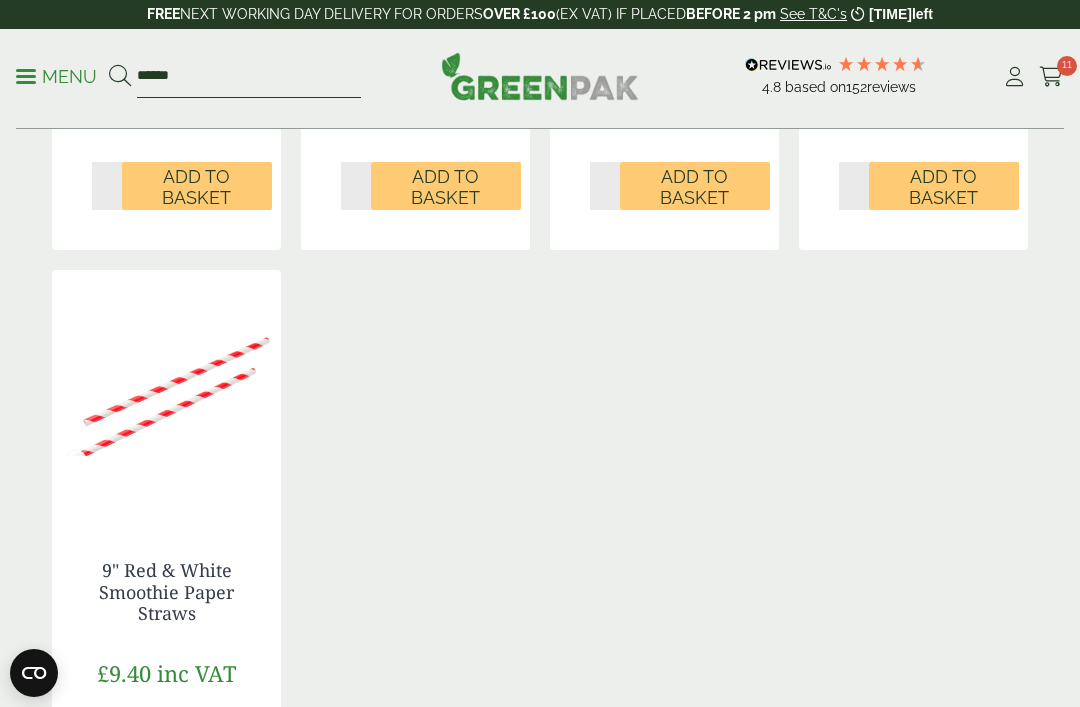 click on "******" at bounding box center [249, 77] 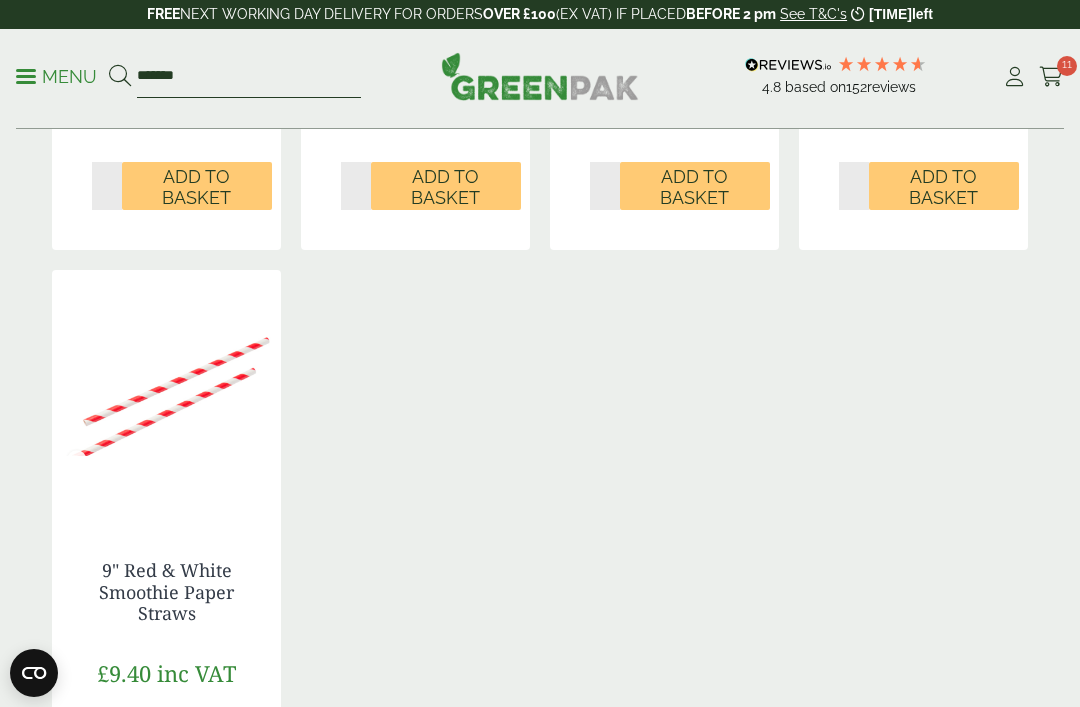 type on "*******" 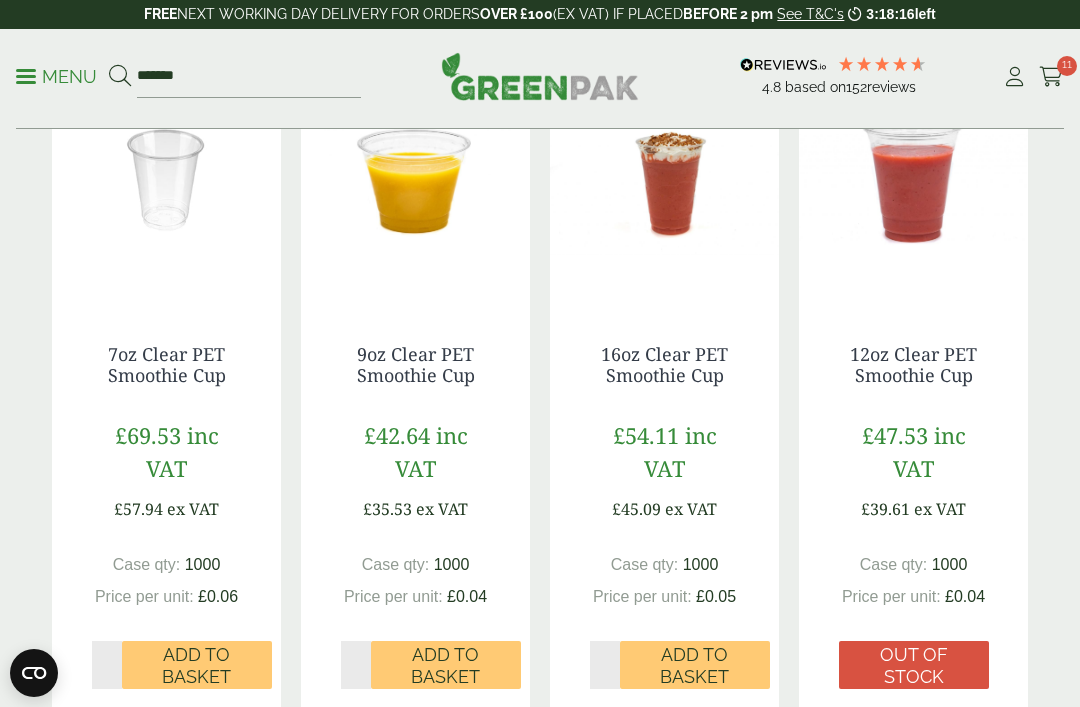 scroll, scrollTop: 397, scrollLeft: 0, axis: vertical 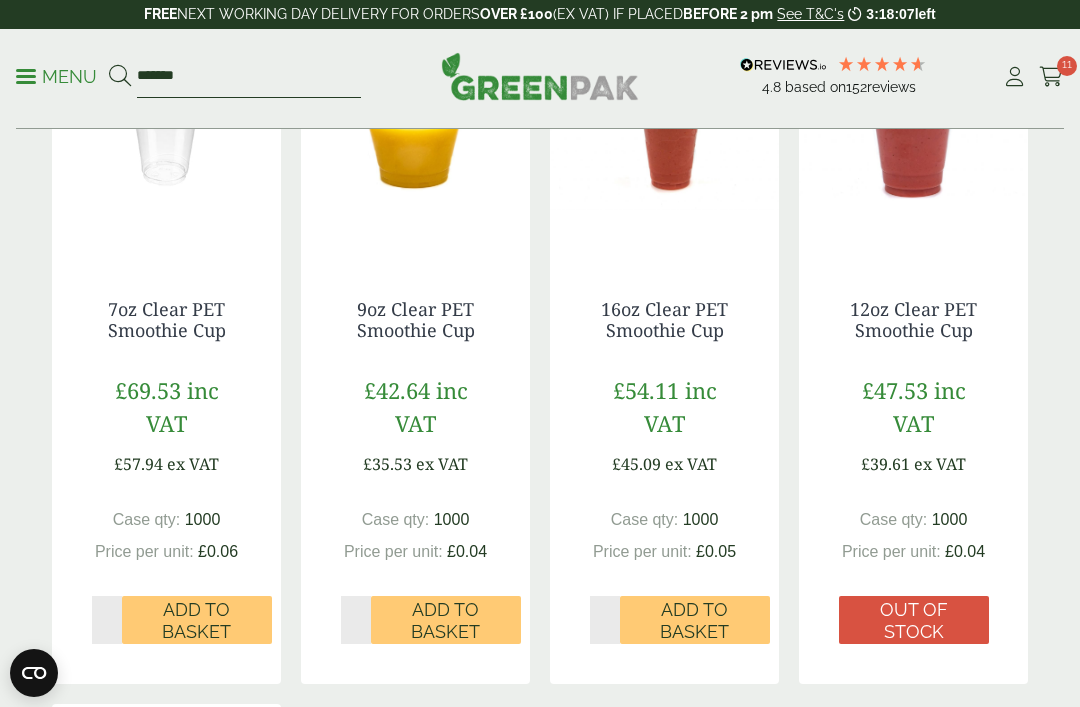 click on "*******" at bounding box center (249, 77) 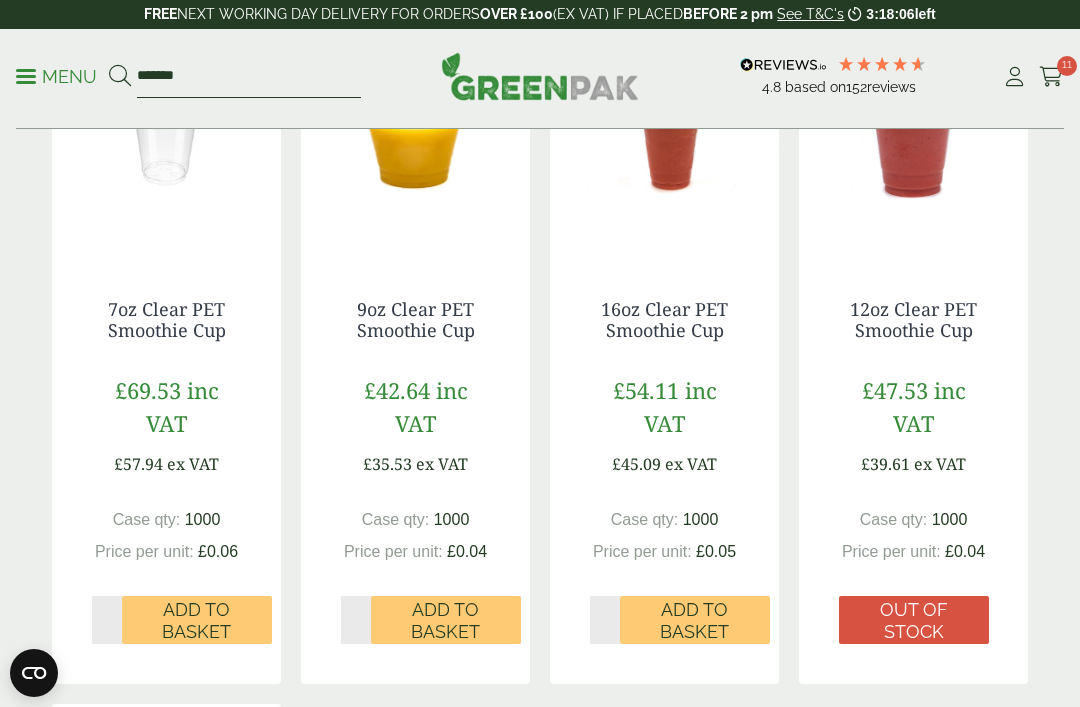 click on "*******" at bounding box center [249, 77] 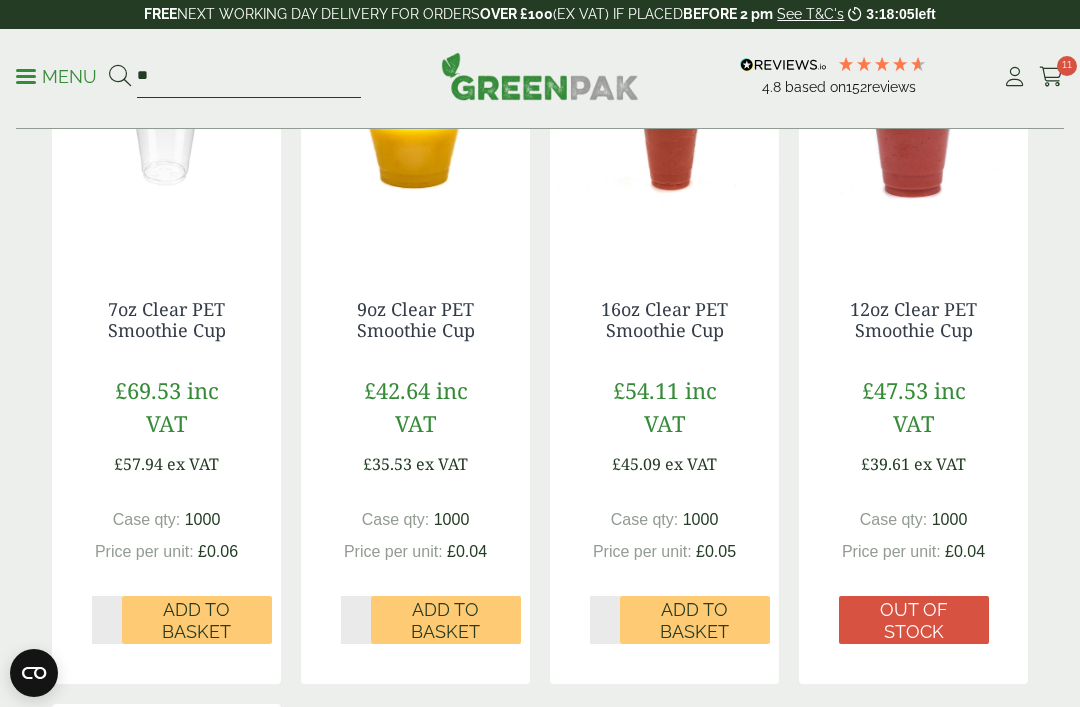 type on "*" 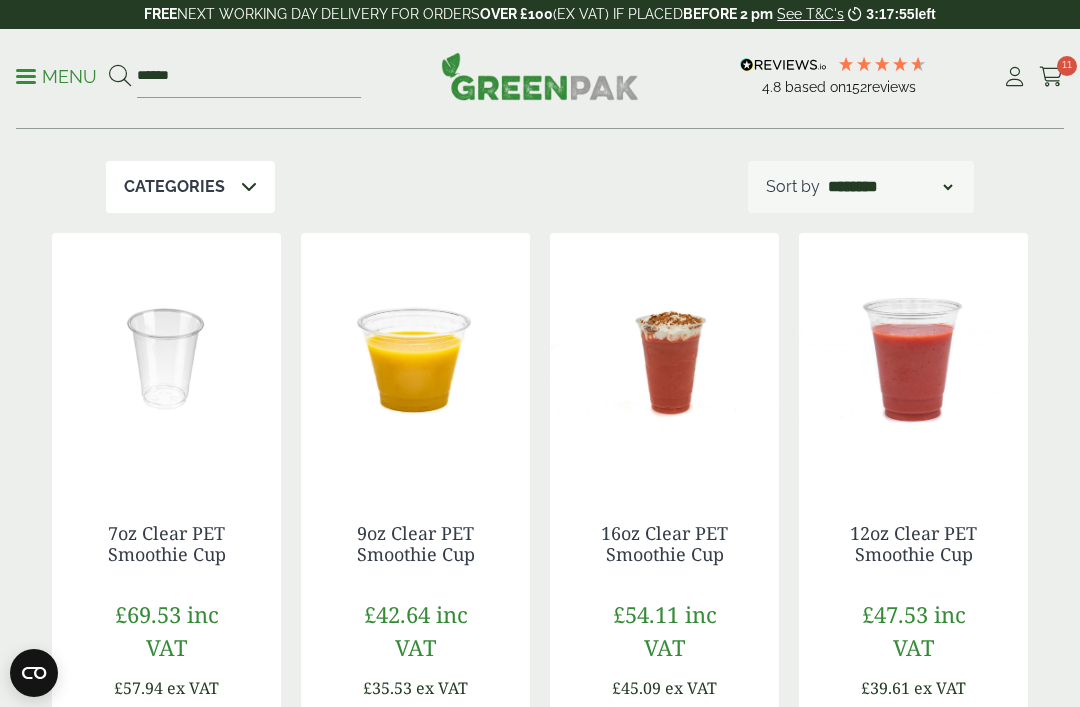 scroll, scrollTop: 202, scrollLeft: 0, axis: vertical 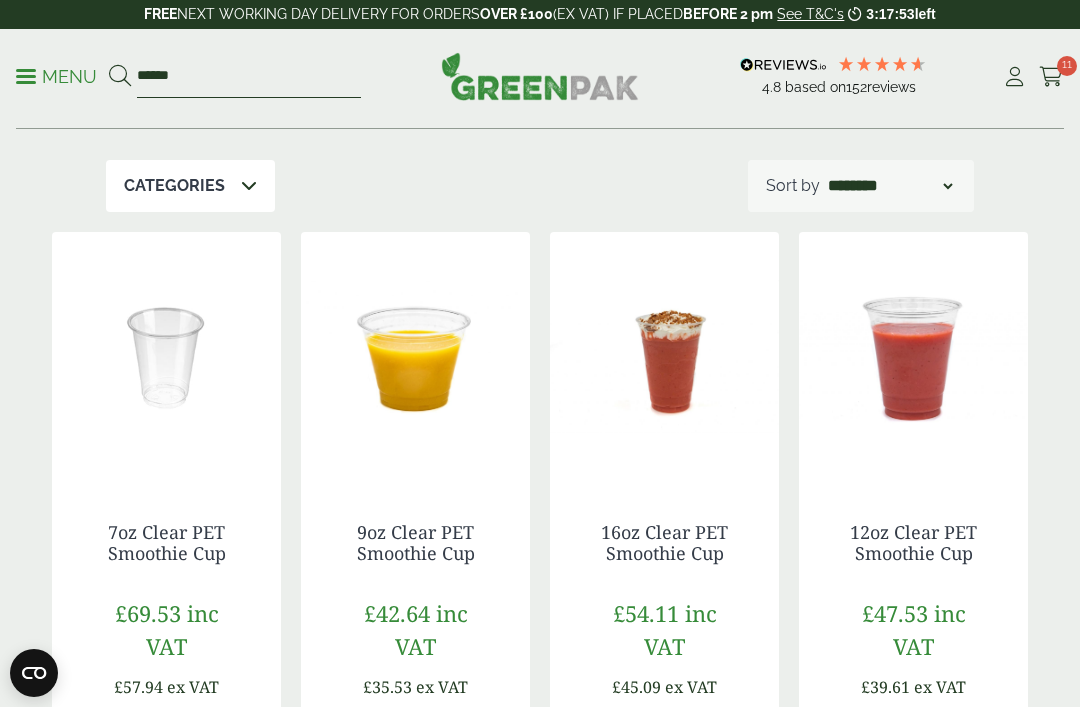 click on "******" at bounding box center [249, 77] 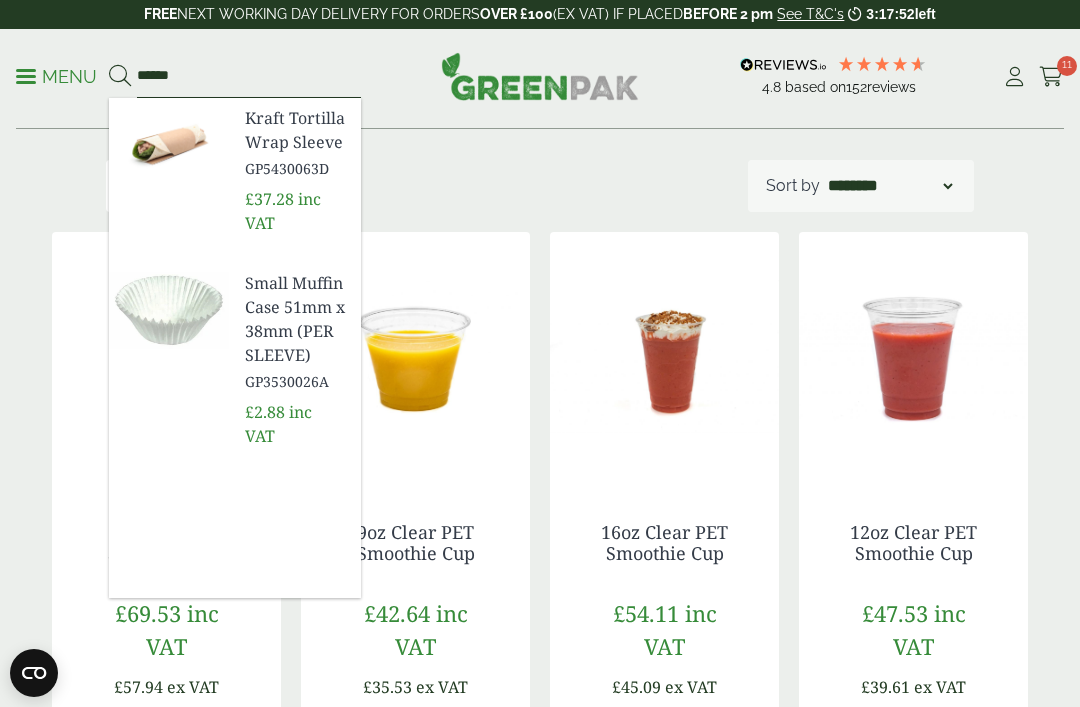type on "******" 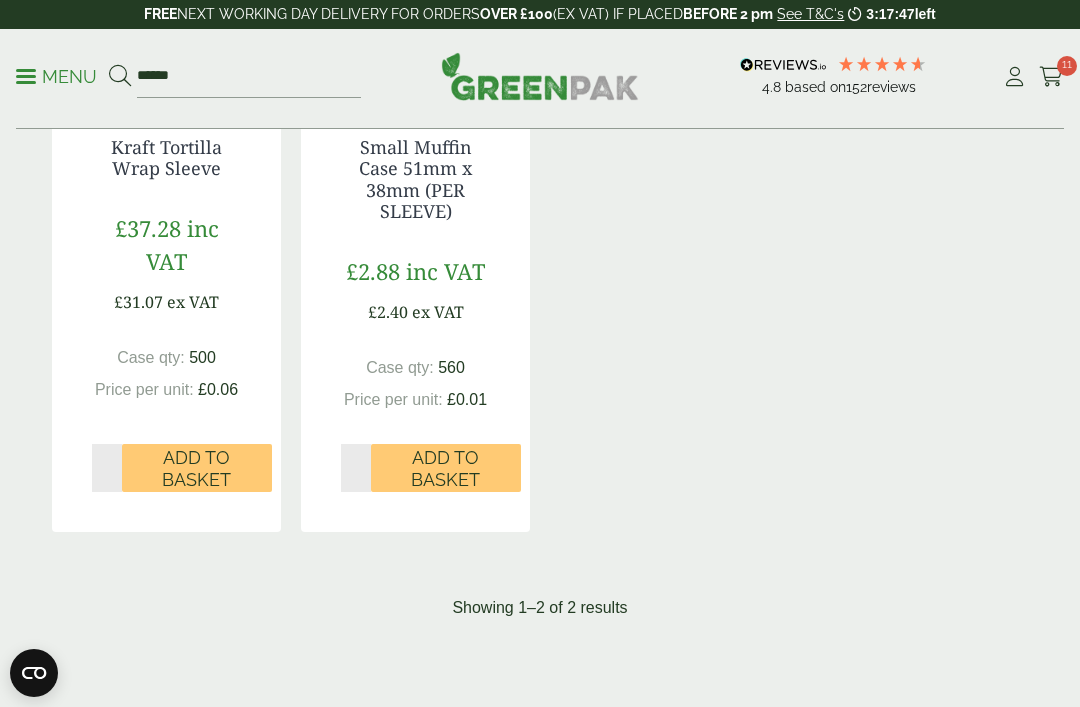 scroll, scrollTop: 708, scrollLeft: 0, axis: vertical 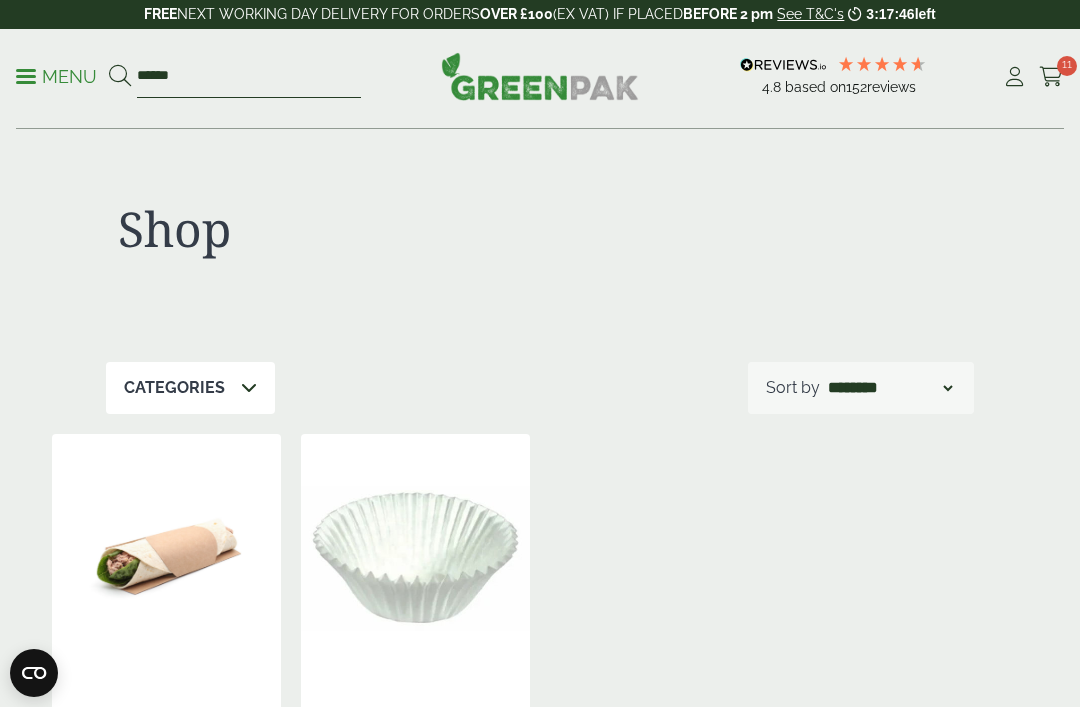 click on "******" at bounding box center (249, 77) 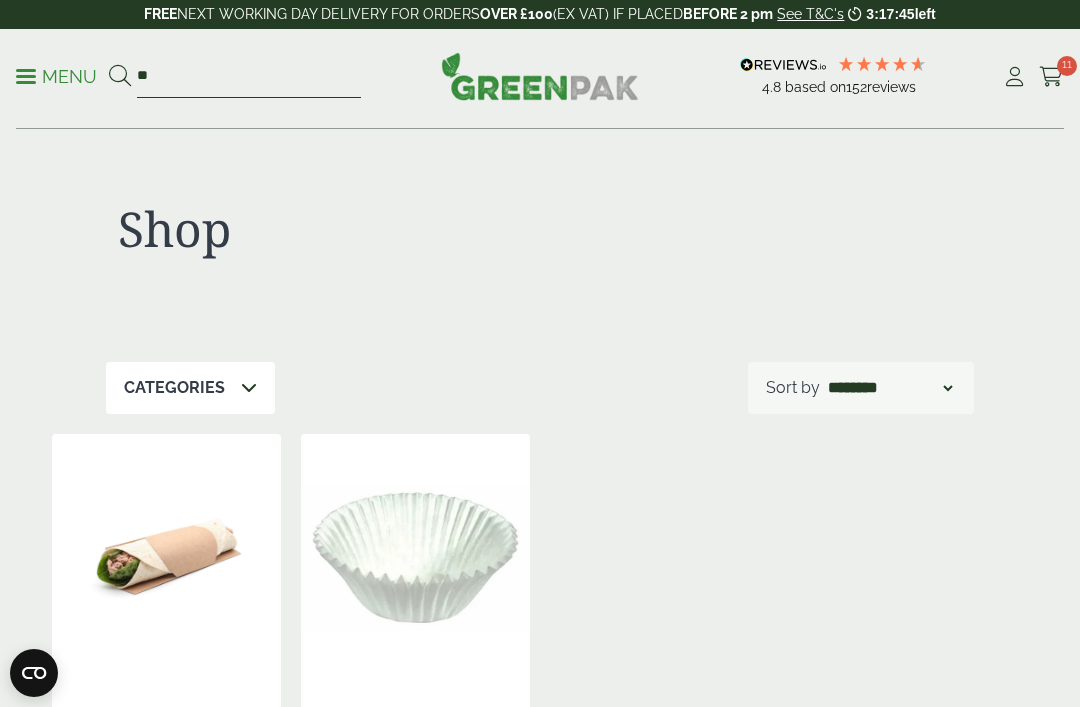 type on "*" 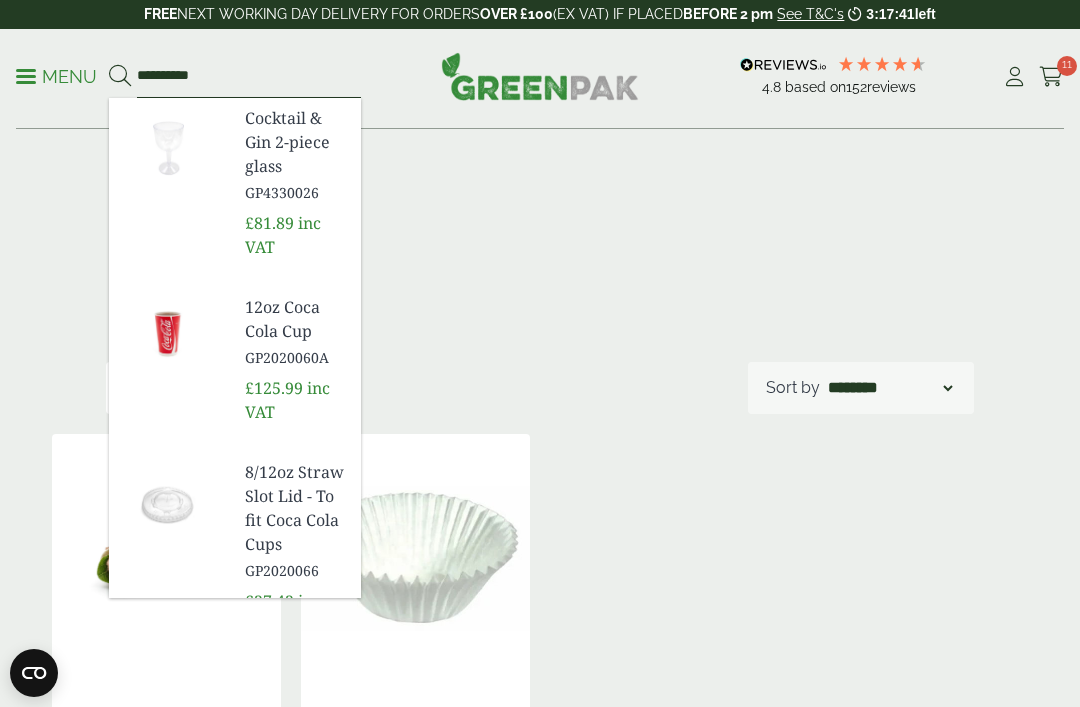 type on "**********" 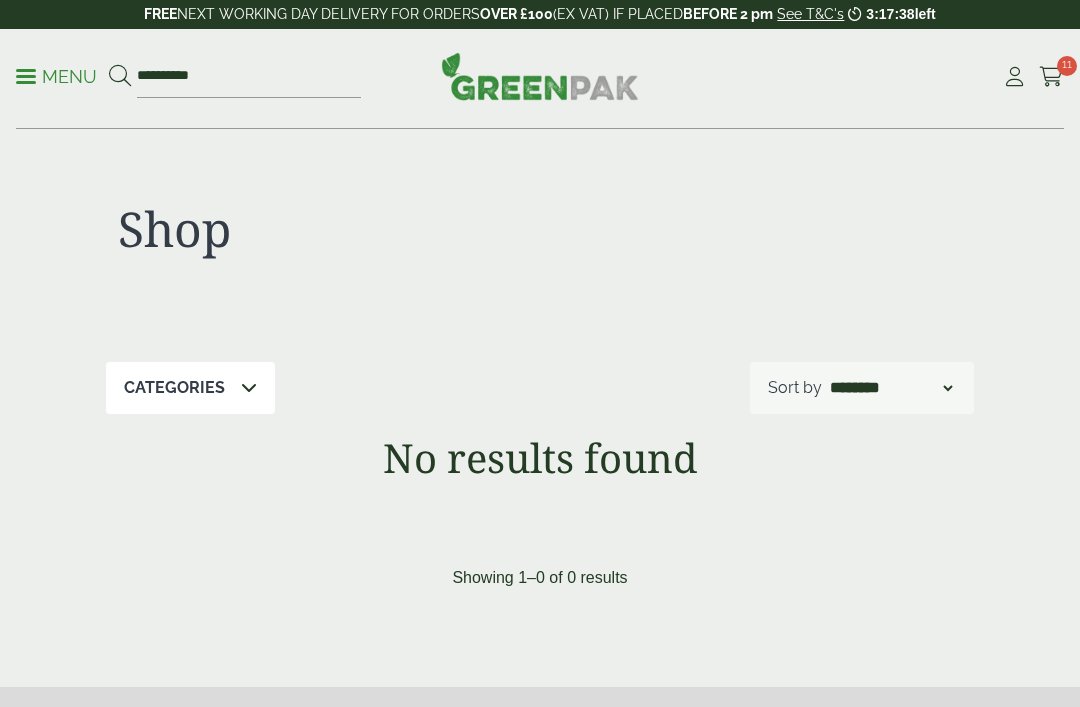 scroll, scrollTop: 0, scrollLeft: 0, axis: both 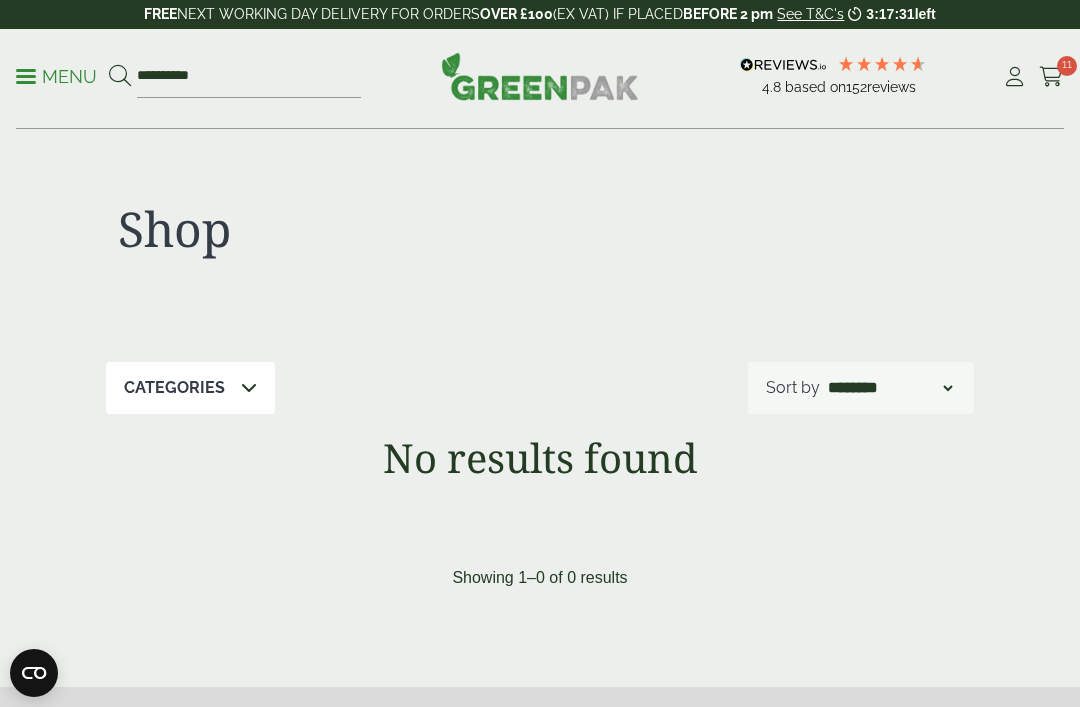 click on "Cart
11" at bounding box center [1051, 76] 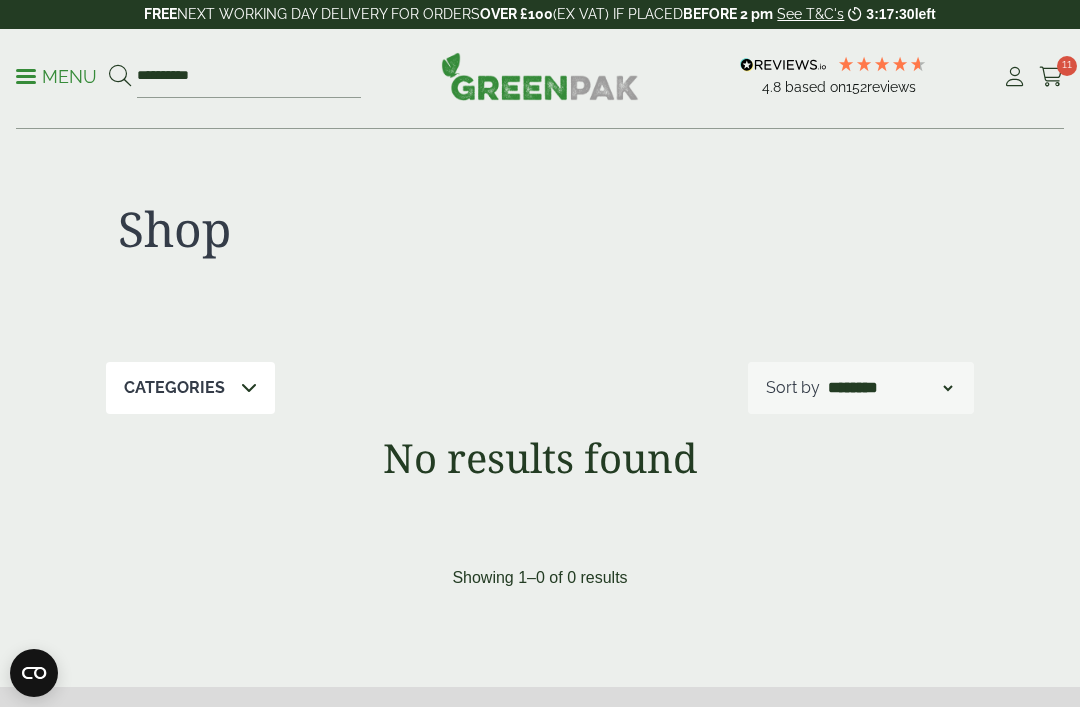 click at bounding box center [1051, 77] 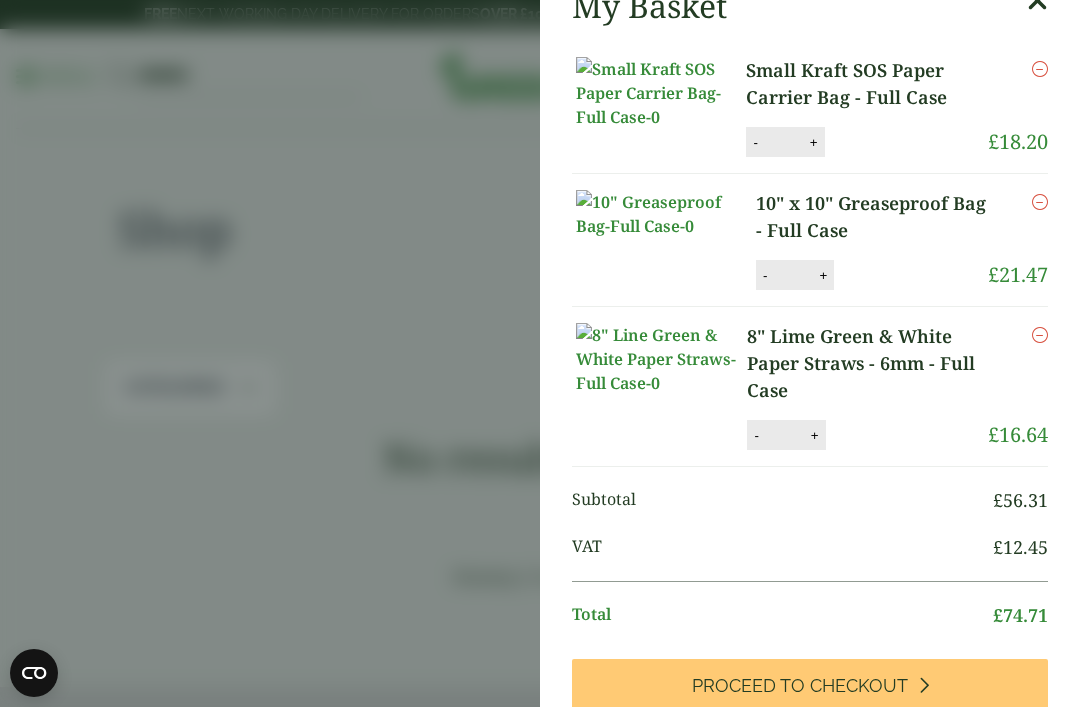 scroll, scrollTop: 30, scrollLeft: 0, axis: vertical 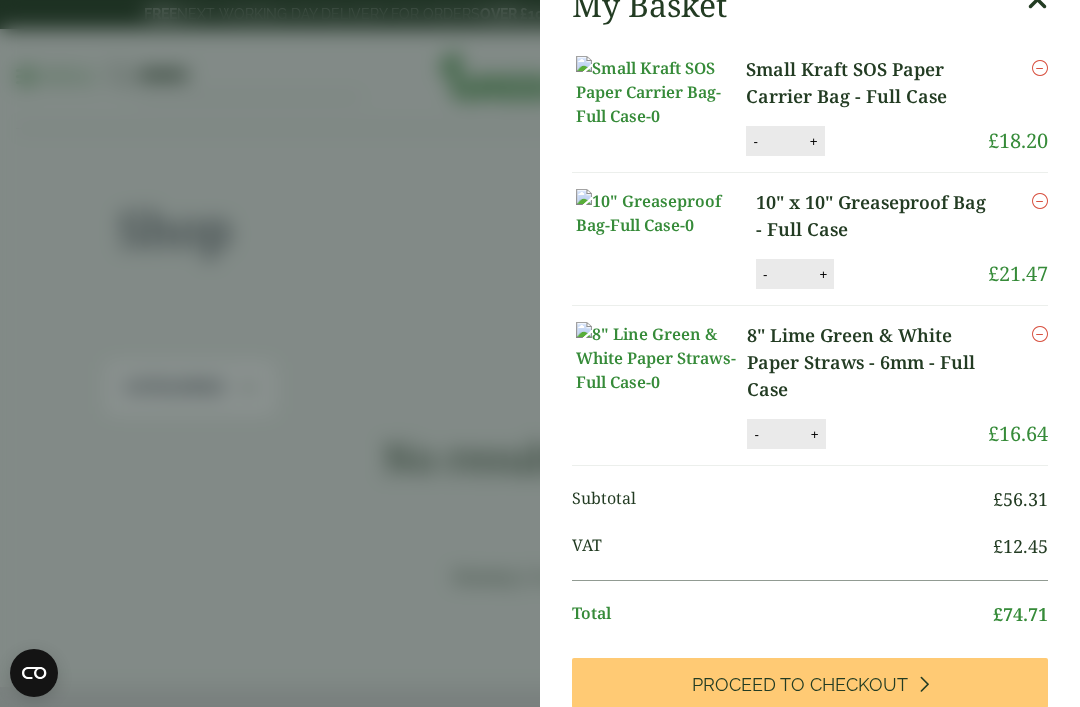 click on "Proceed to Checkout" at bounding box center (800, 685) 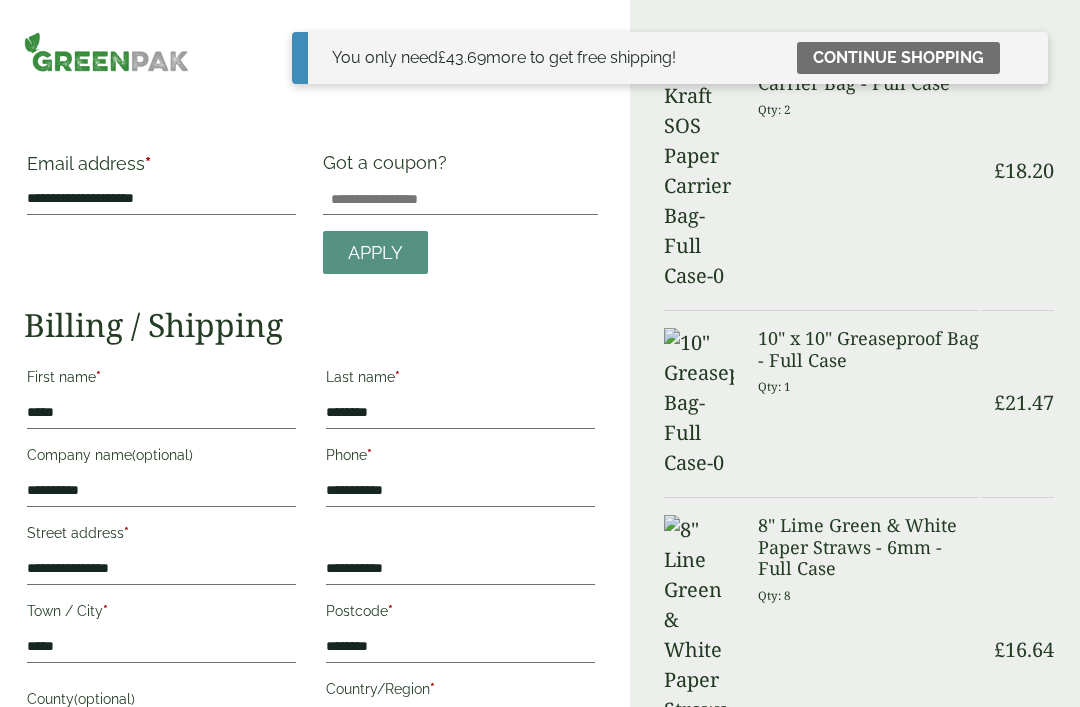 scroll, scrollTop: 0, scrollLeft: 0, axis: both 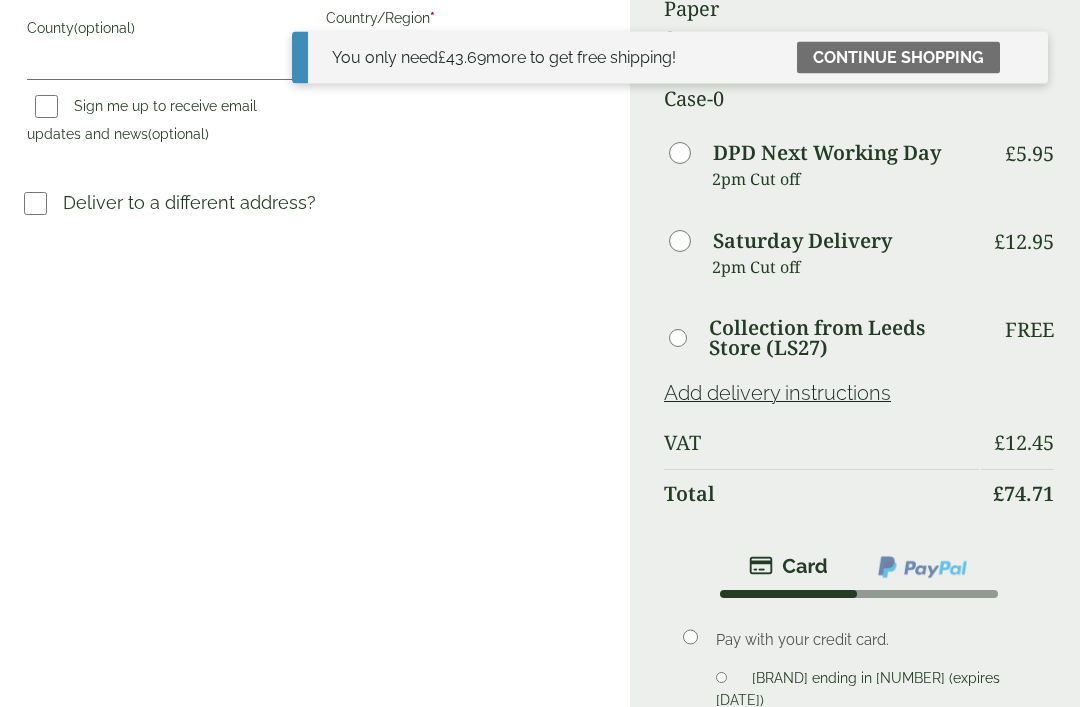 click on "Place order" at bounding box center [859, 888] 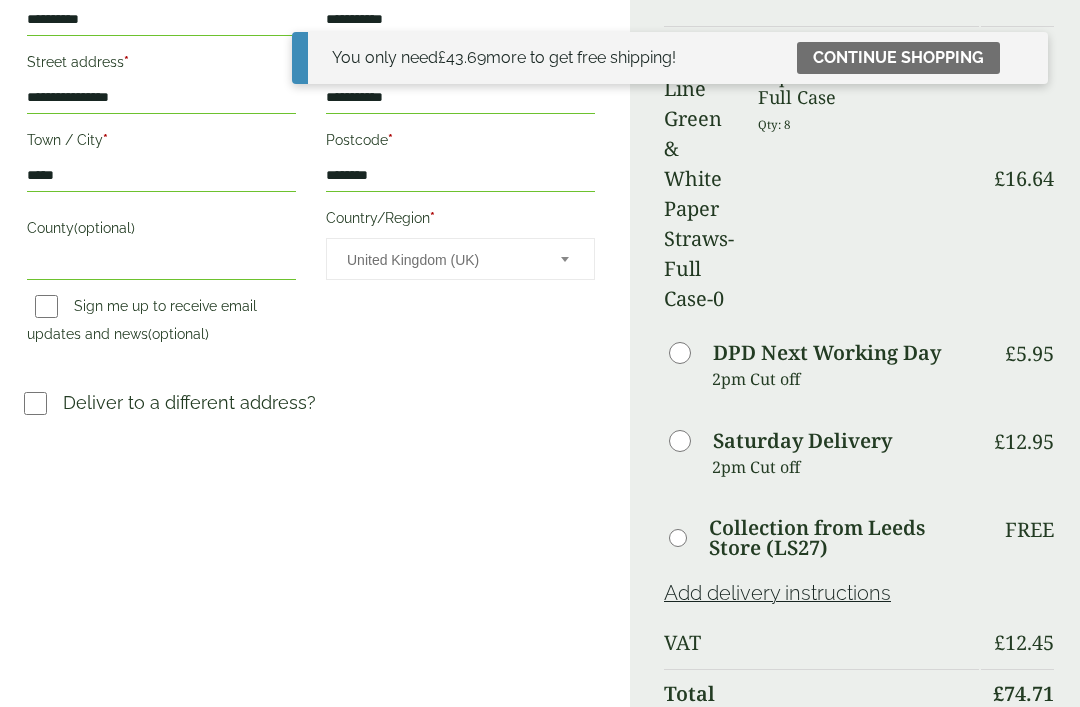 scroll, scrollTop: 597, scrollLeft: 0, axis: vertical 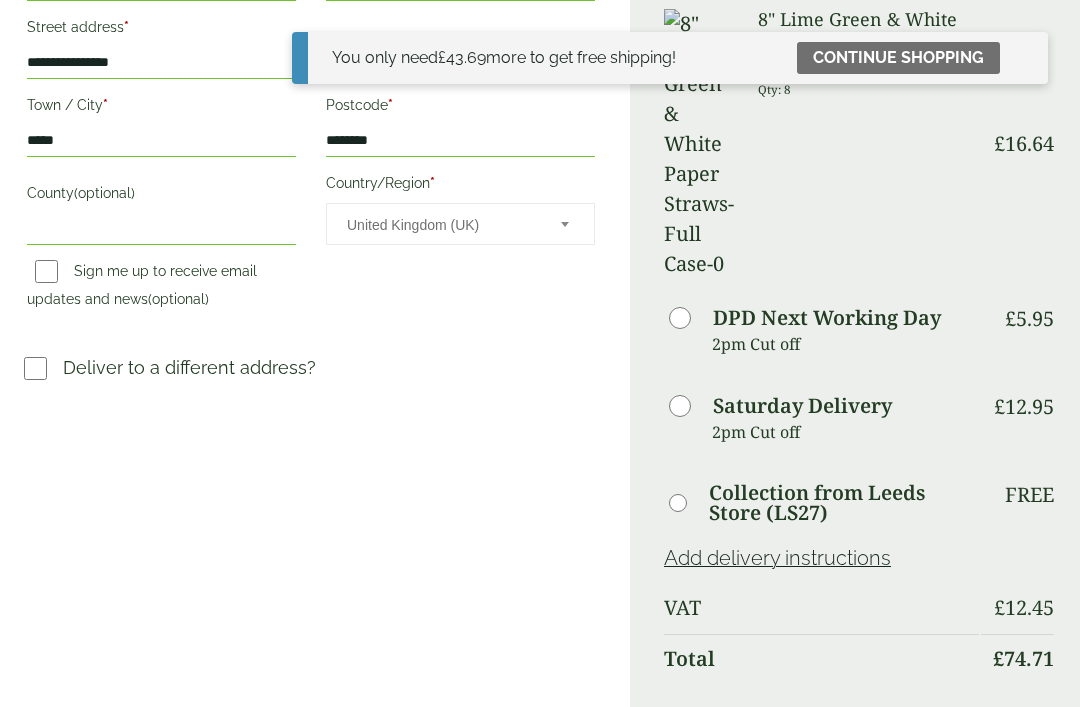 click on "Place order" at bounding box center [859, 1052] 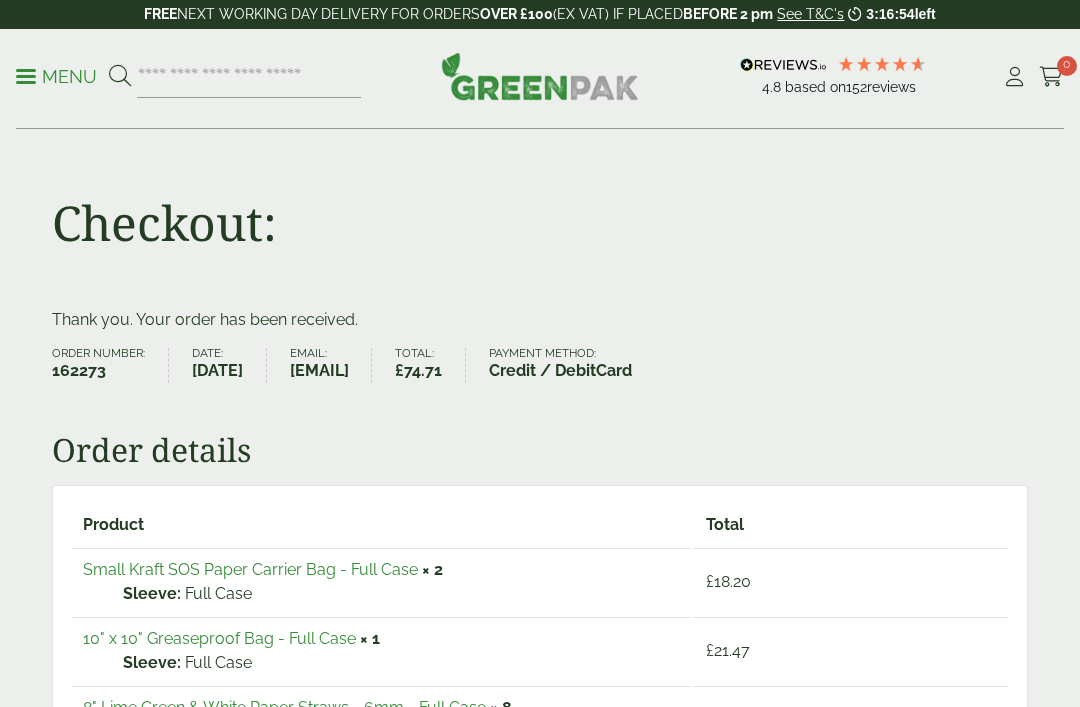 scroll, scrollTop: 0, scrollLeft: 0, axis: both 